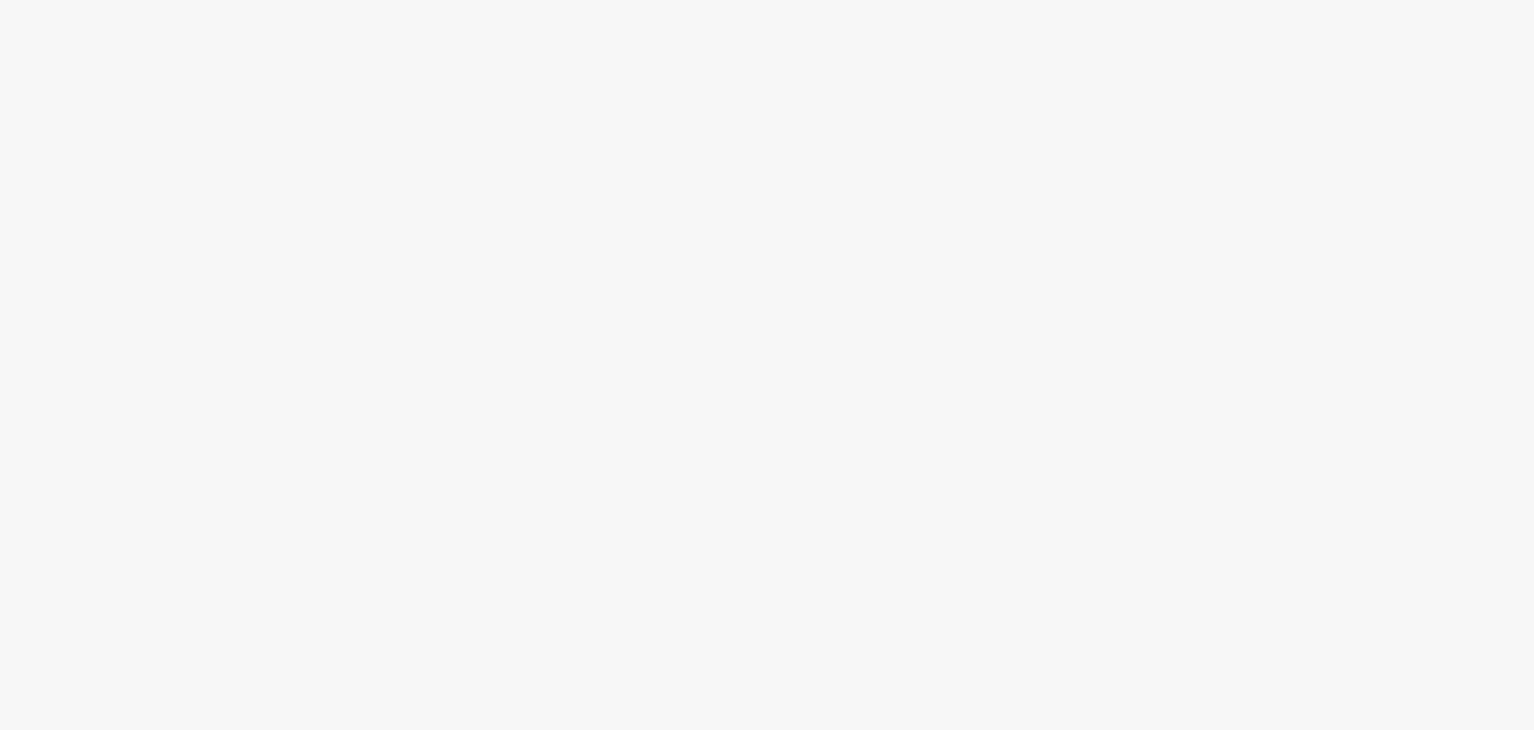 scroll, scrollTop: 0, scrollLeft: 0, axis: both 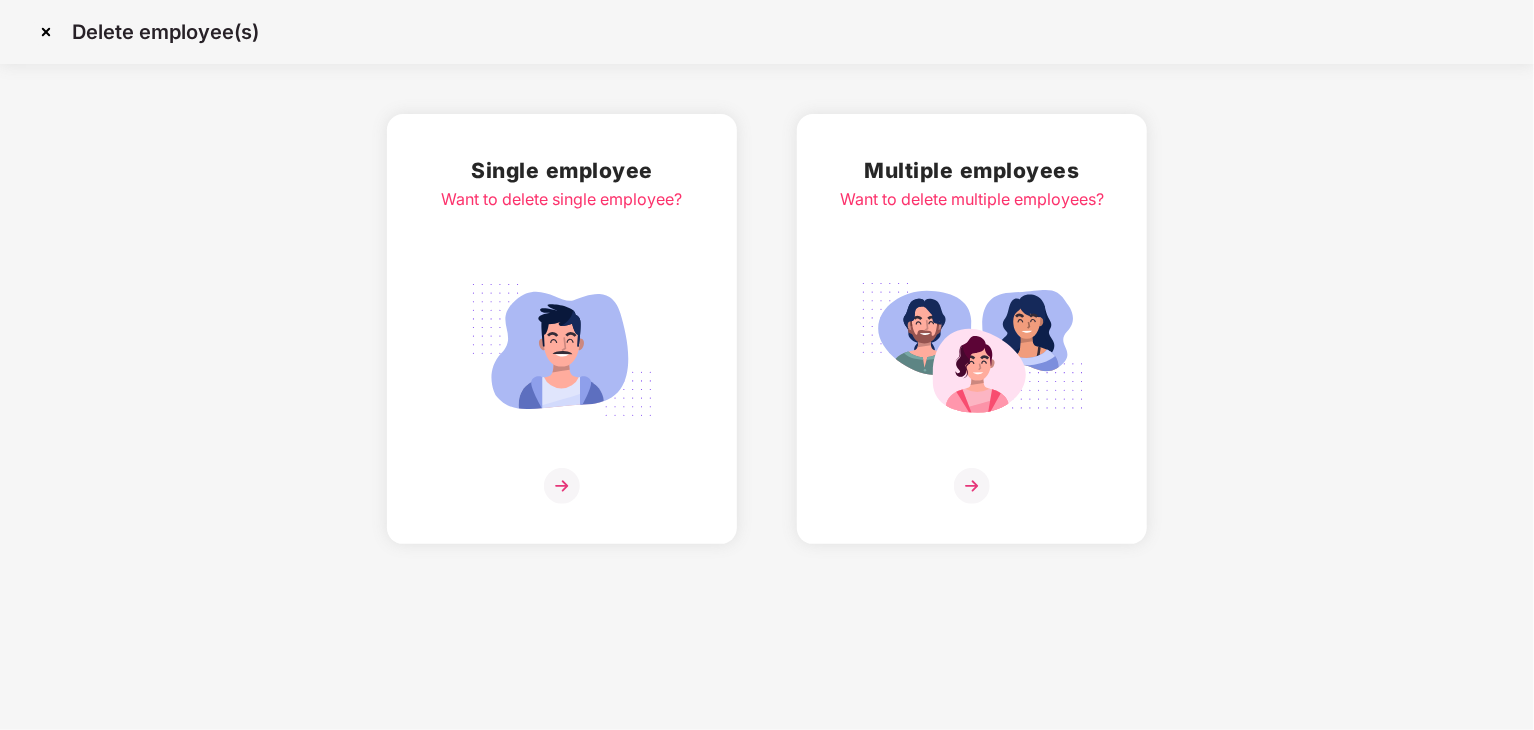 click on "Delete employee(s)" at bounding box center (165, 32) 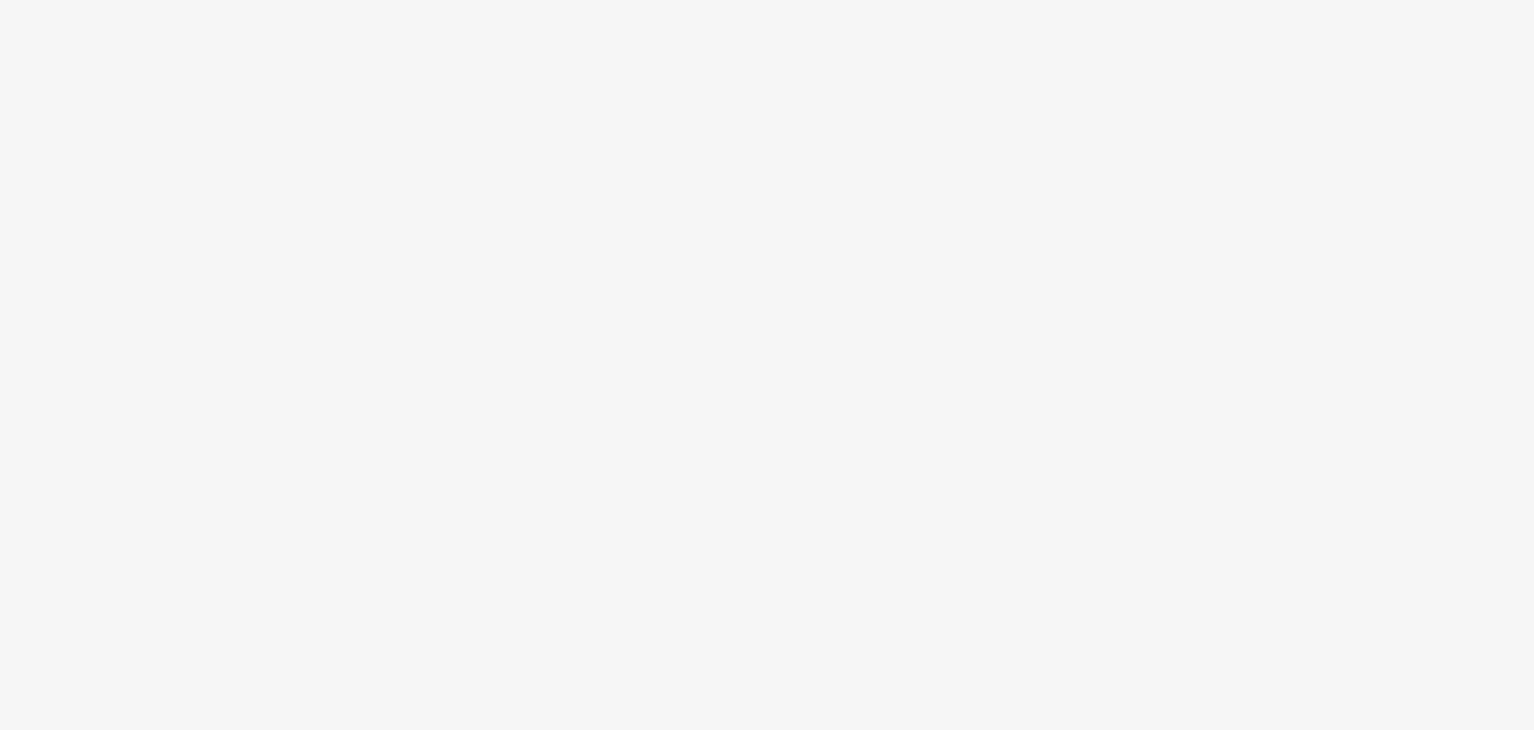 scroll, scrollTop: 0, scrollLeft: 0, axis: both 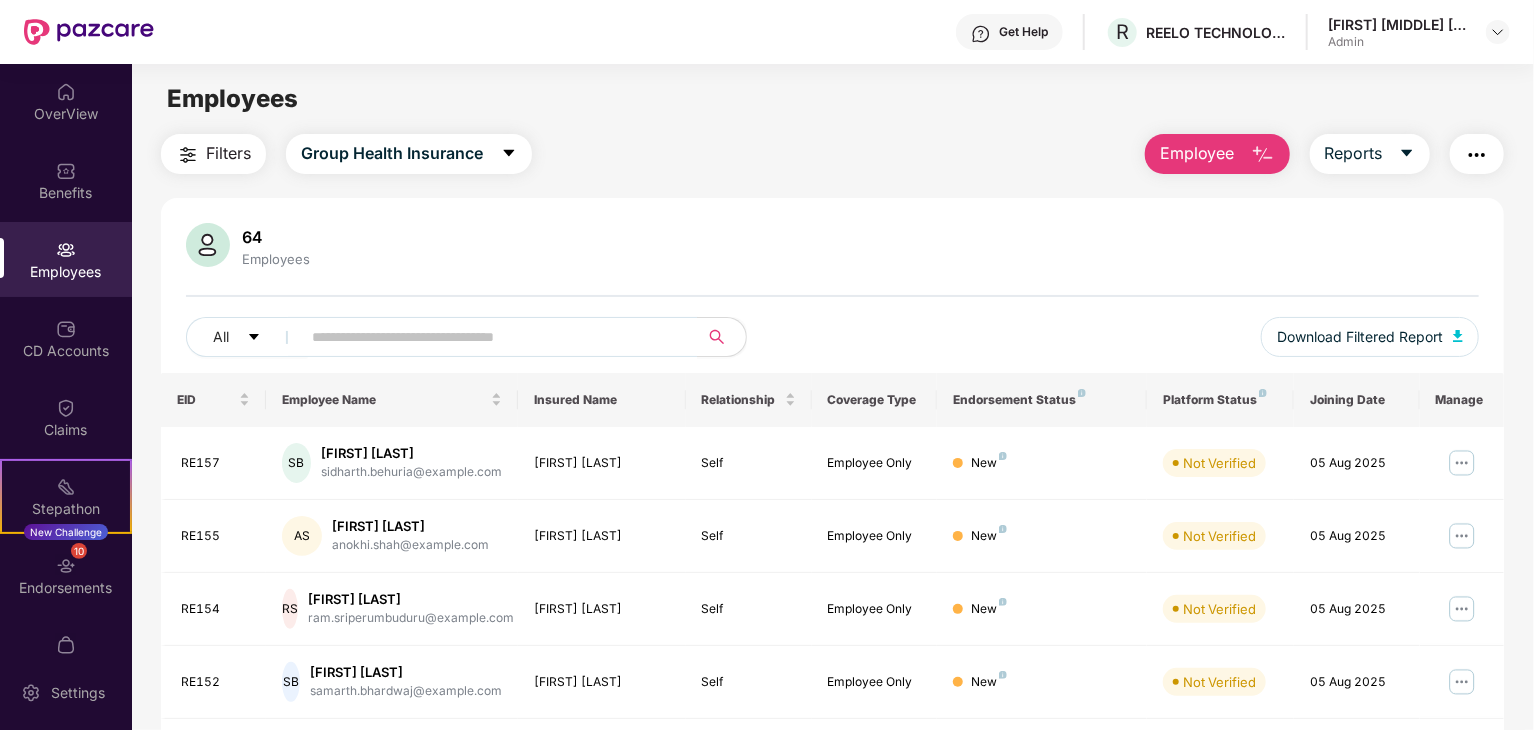 click at bounding box center [1263, 155] 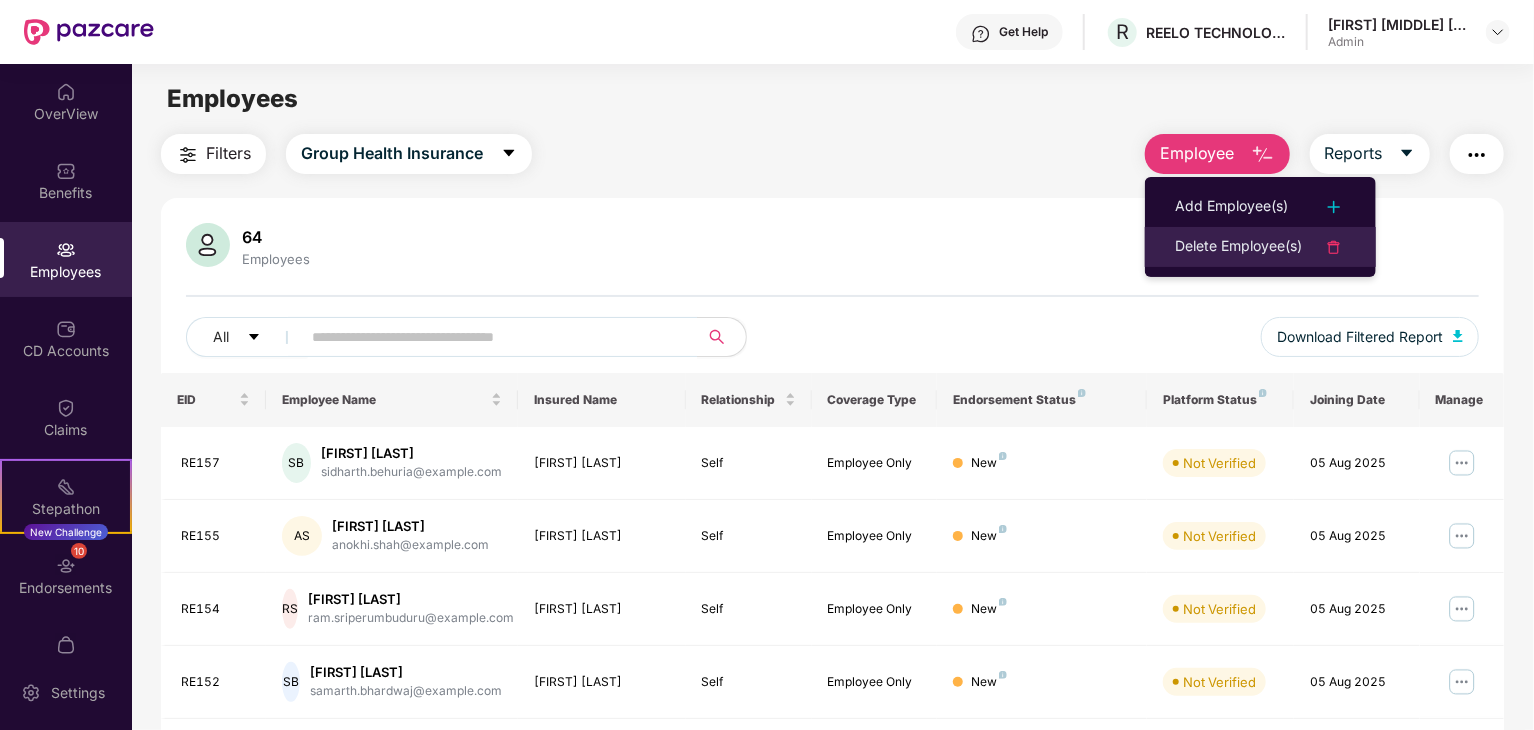 click at bounding box center (1324, 247) 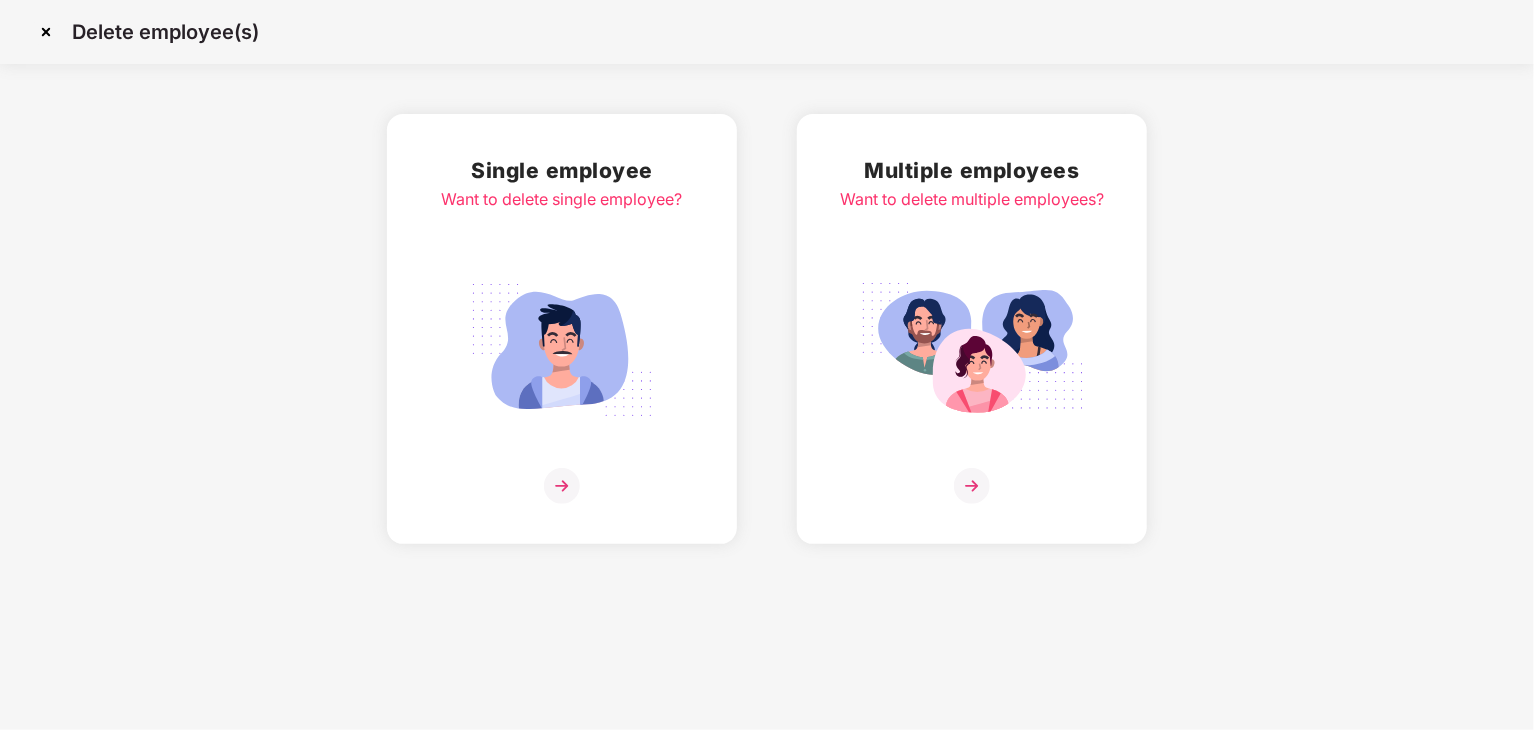 click at bounding box center (972, 350) 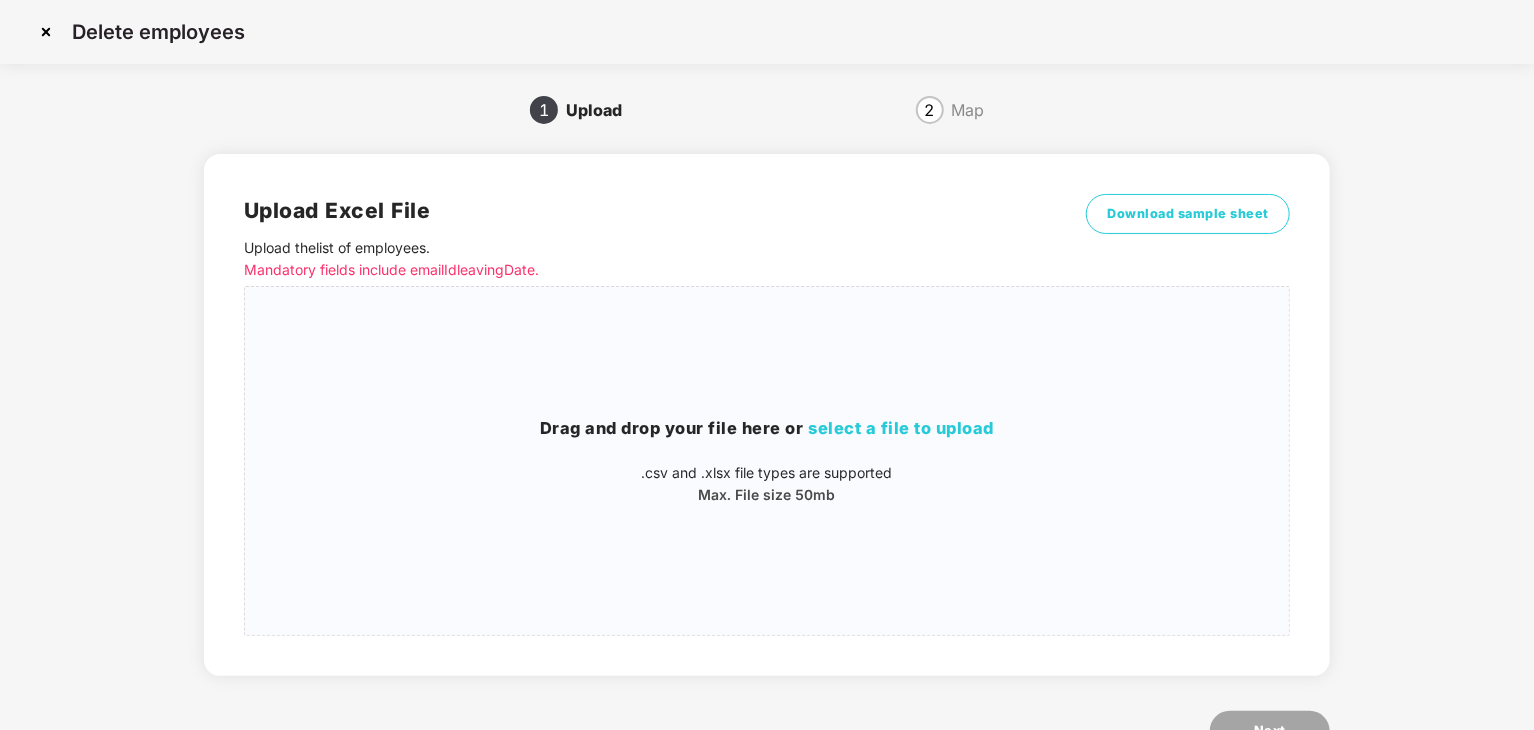 click at bounding box center [46, 32] 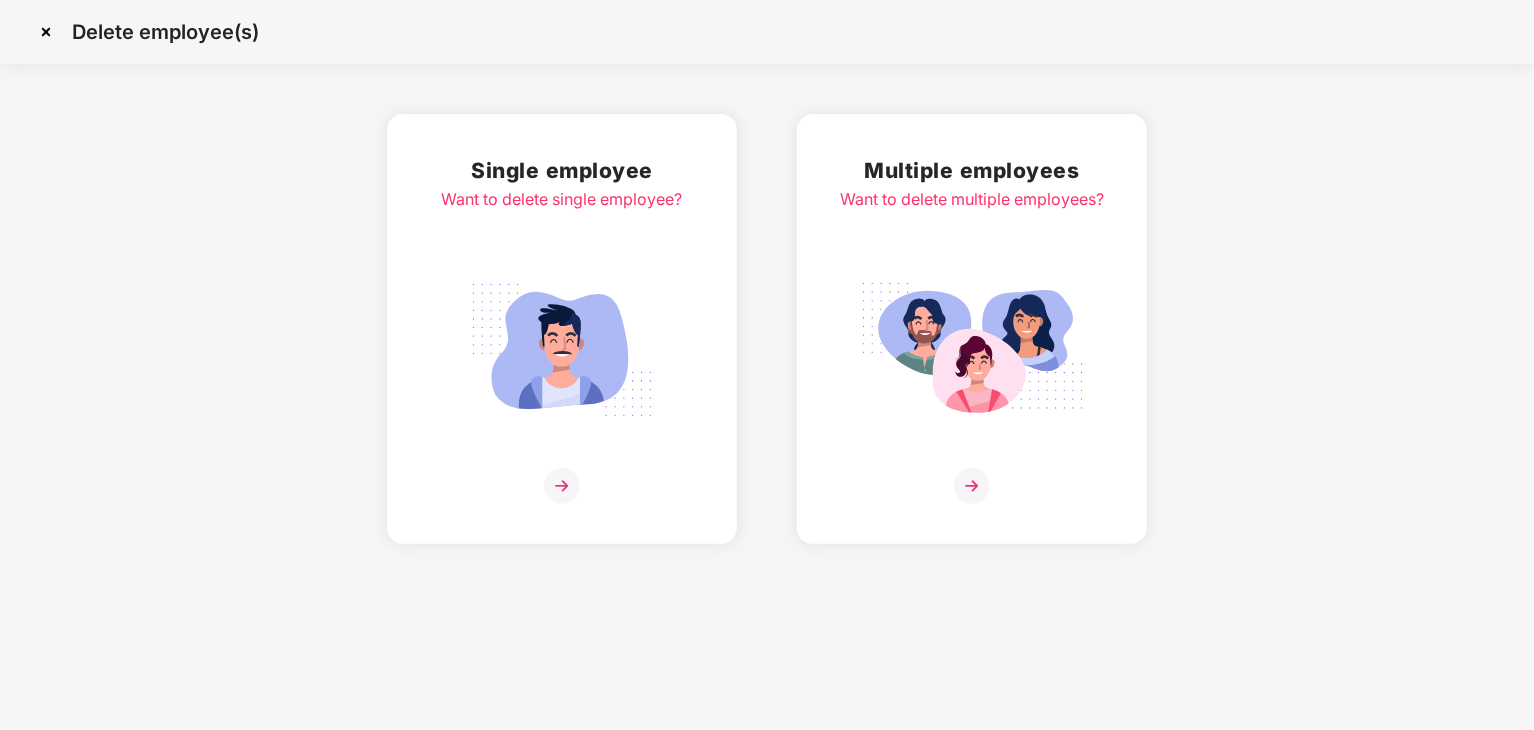 click at bounding box center [46, 32] 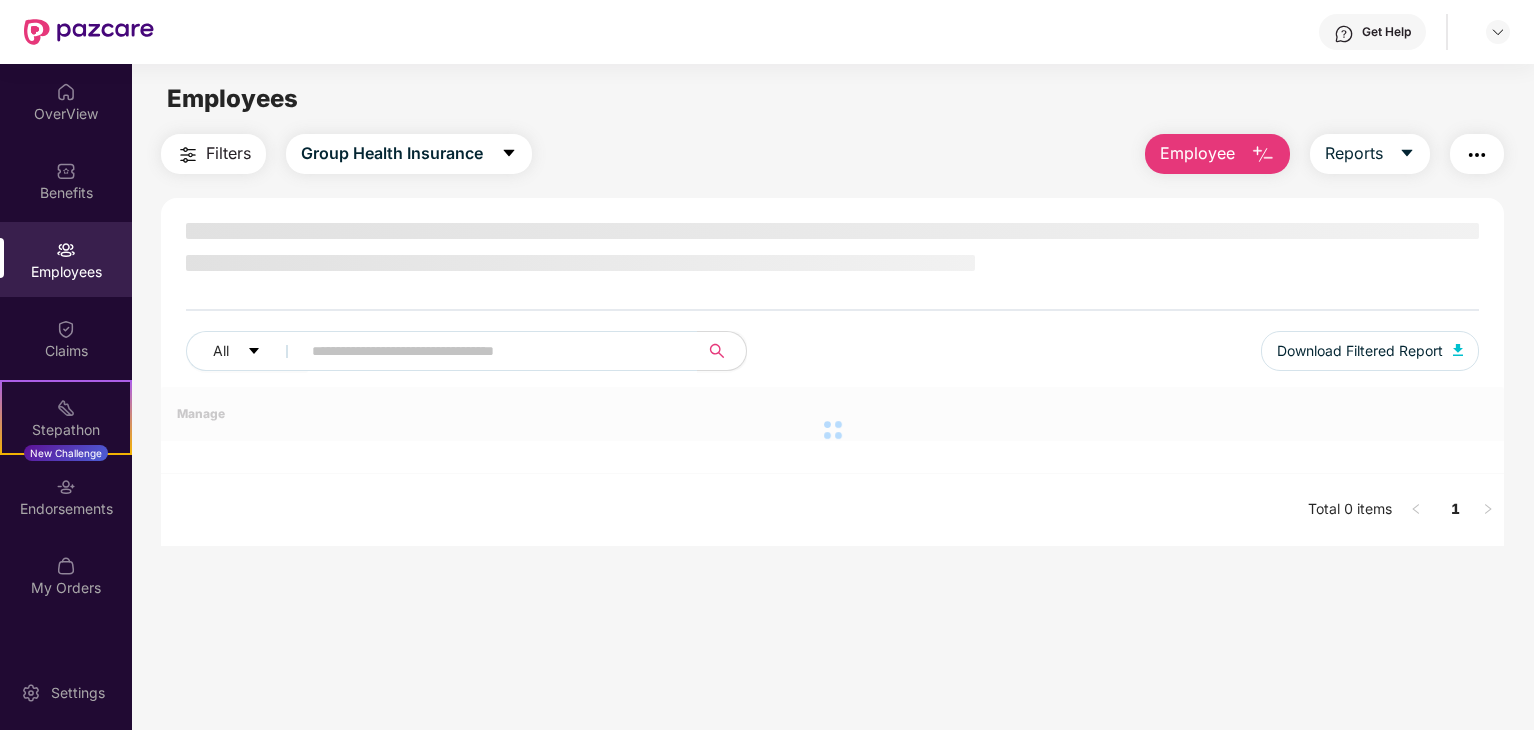 scroll, scrollTop: 0, scrollLeft: 0, axis: both 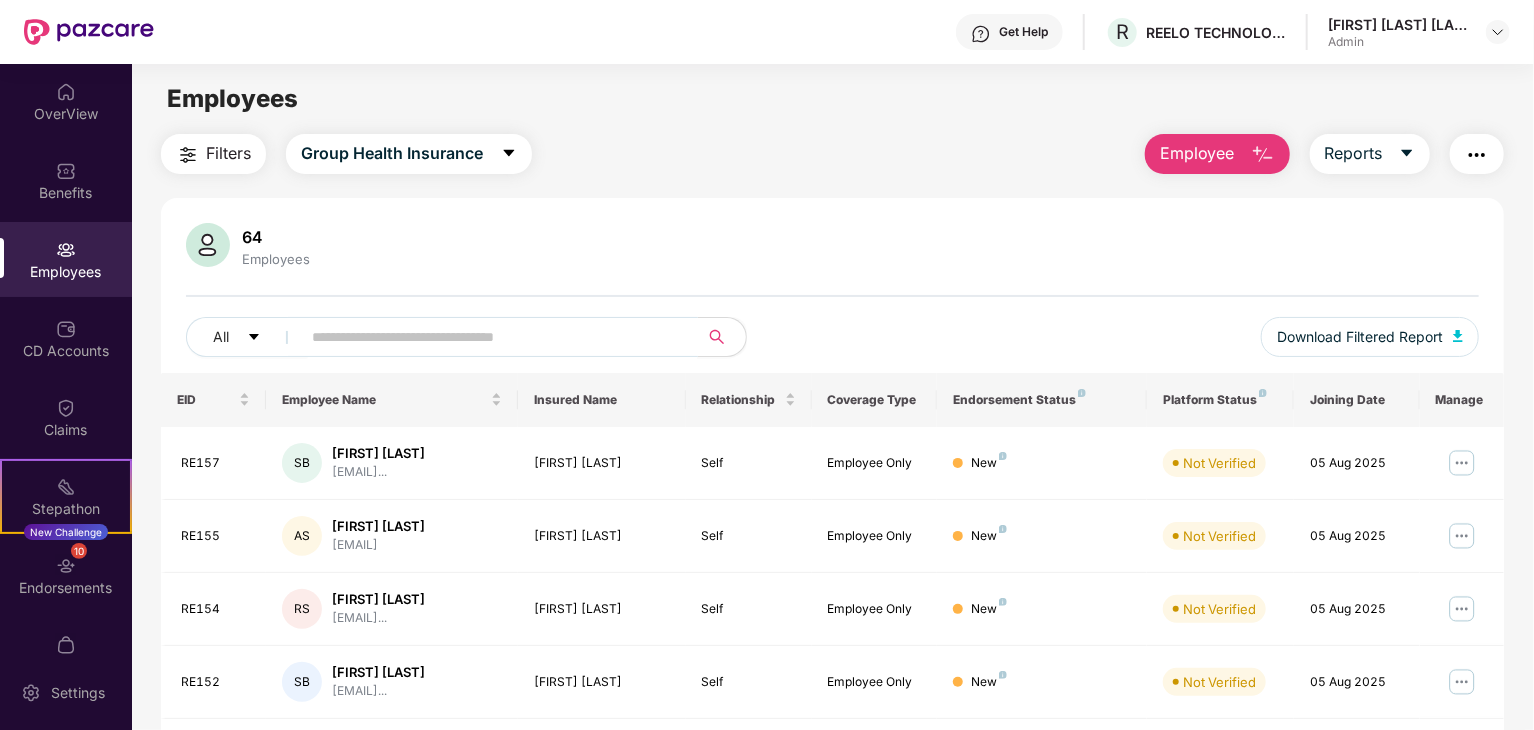 drag, startPoint x: 371, startPoint y: 337, endPoint x: 327, endPoint y: 333, distance: 44.181442 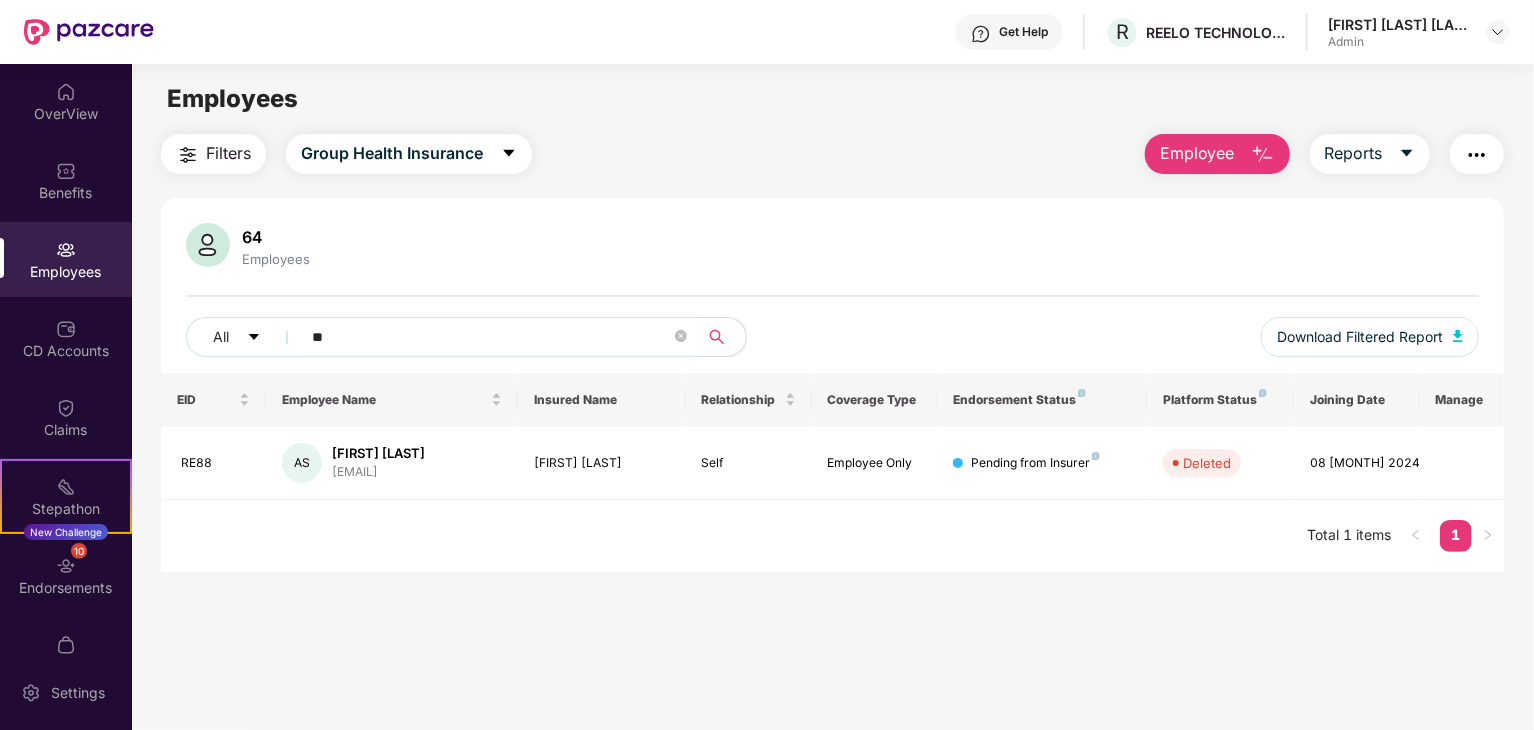 type on "*" 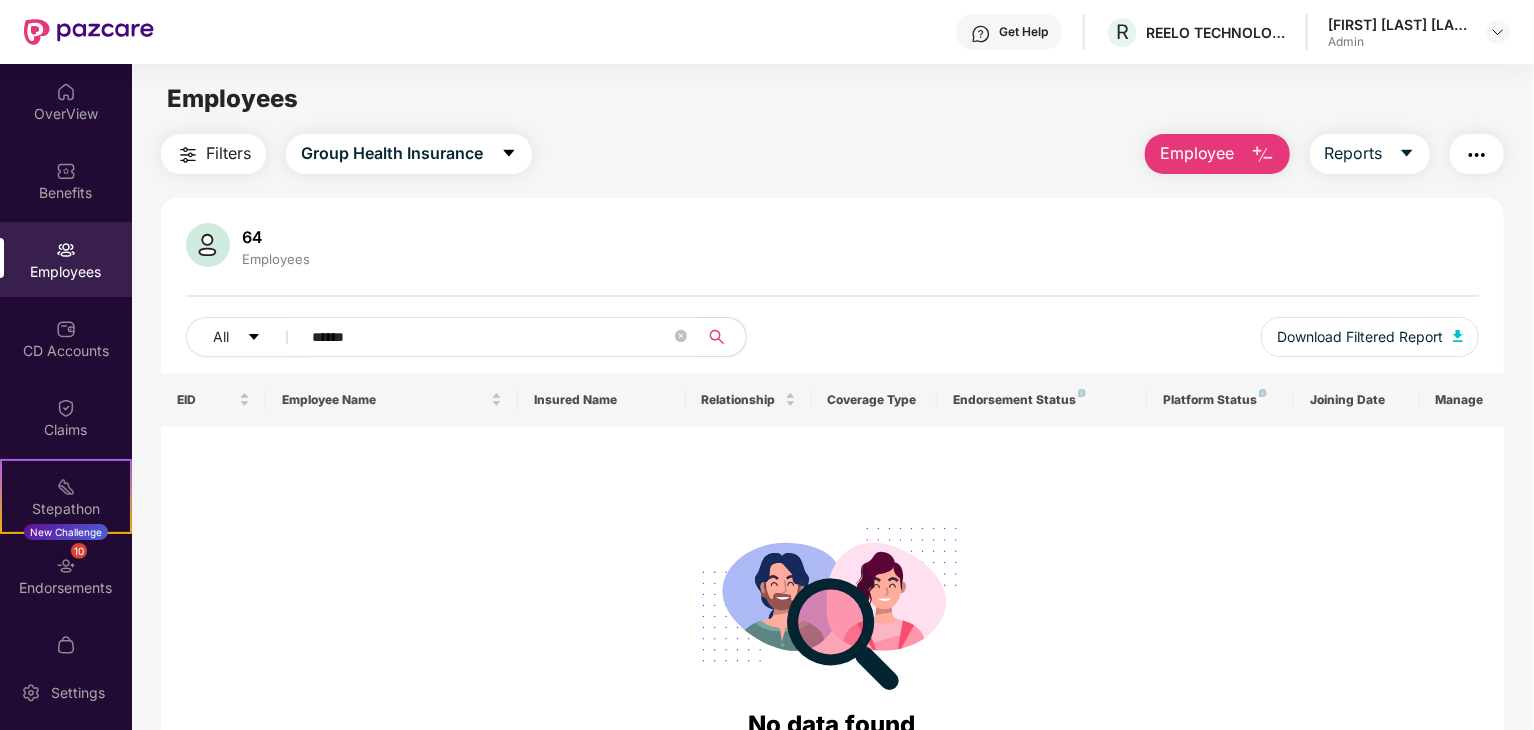 type on "******" 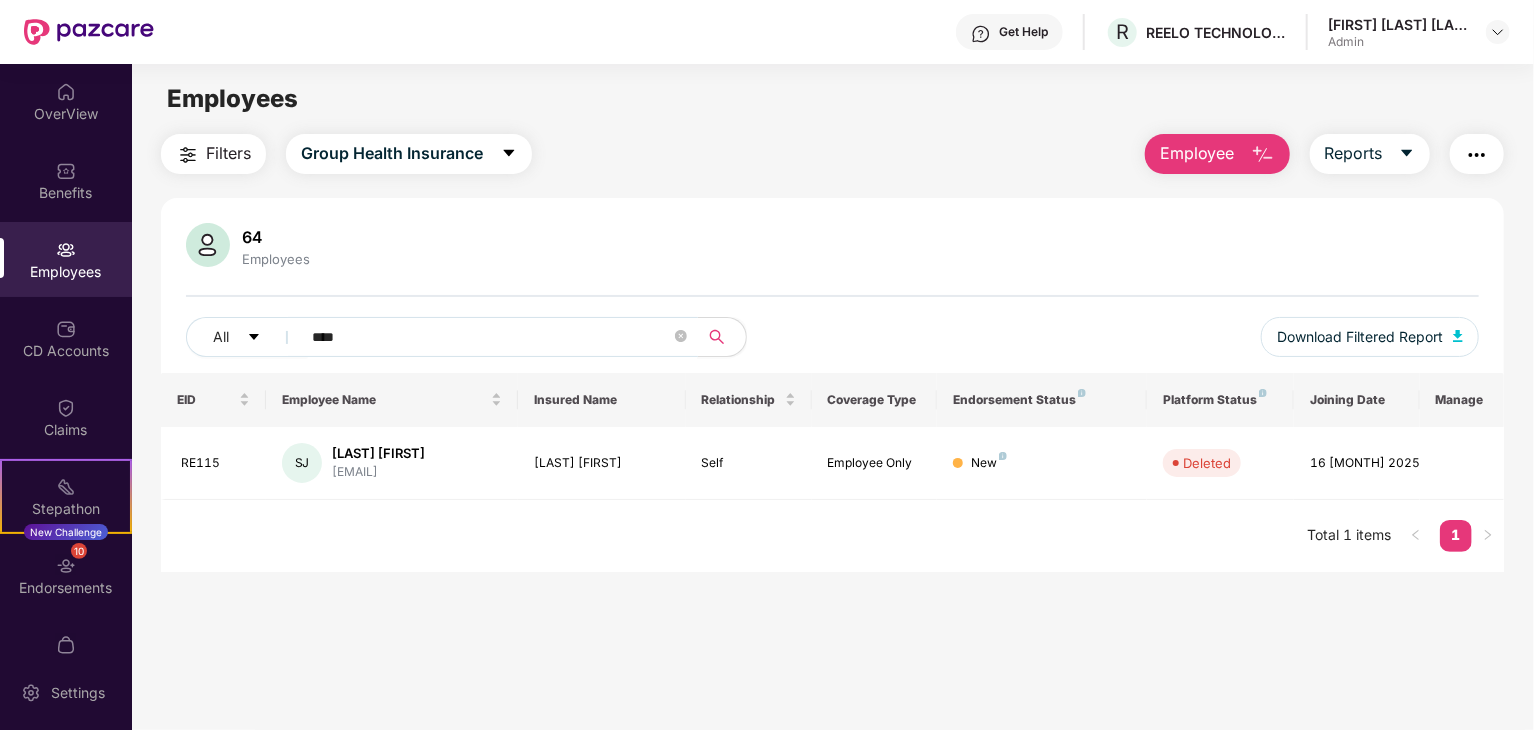 type on "****" 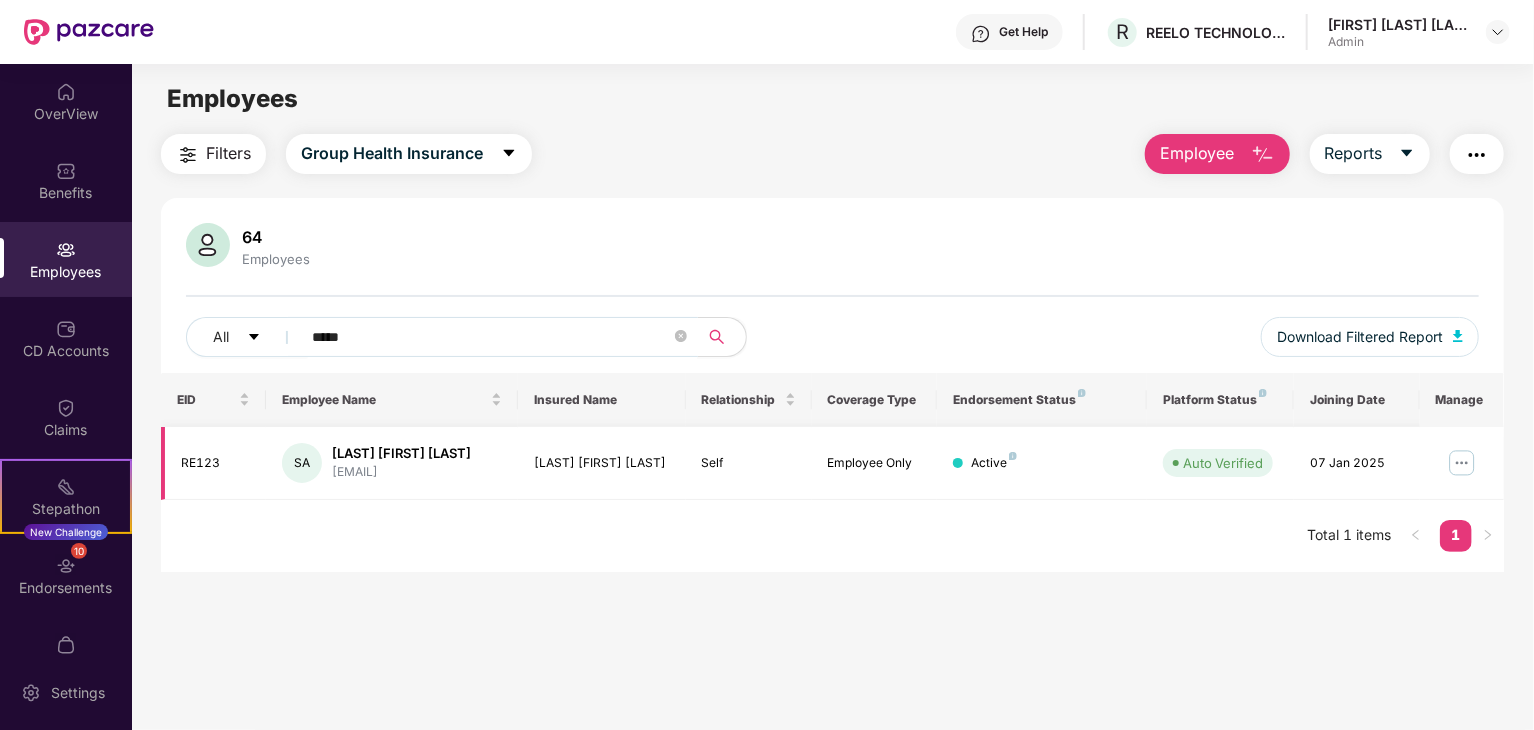 type on "*****" 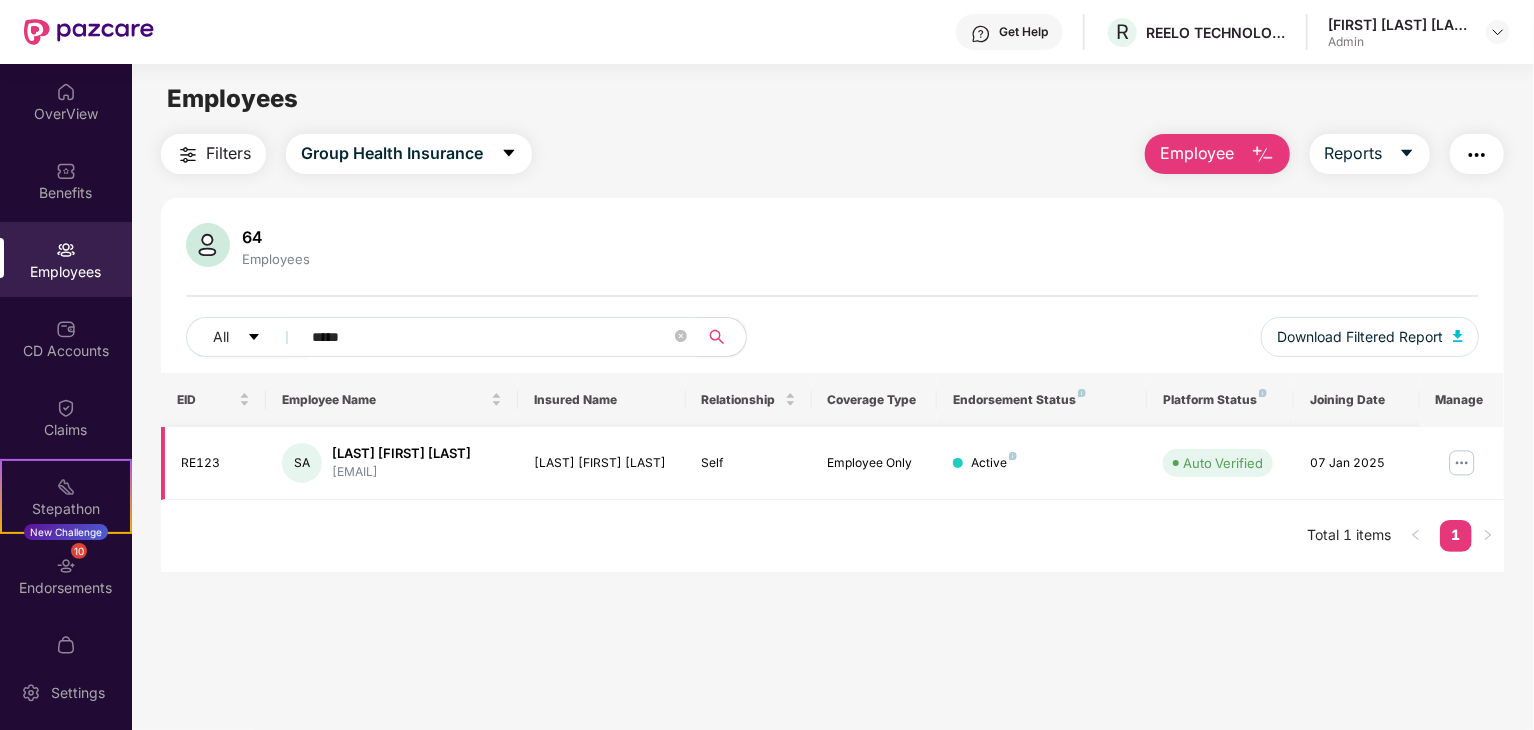 click at bounding box center [1462, 463] 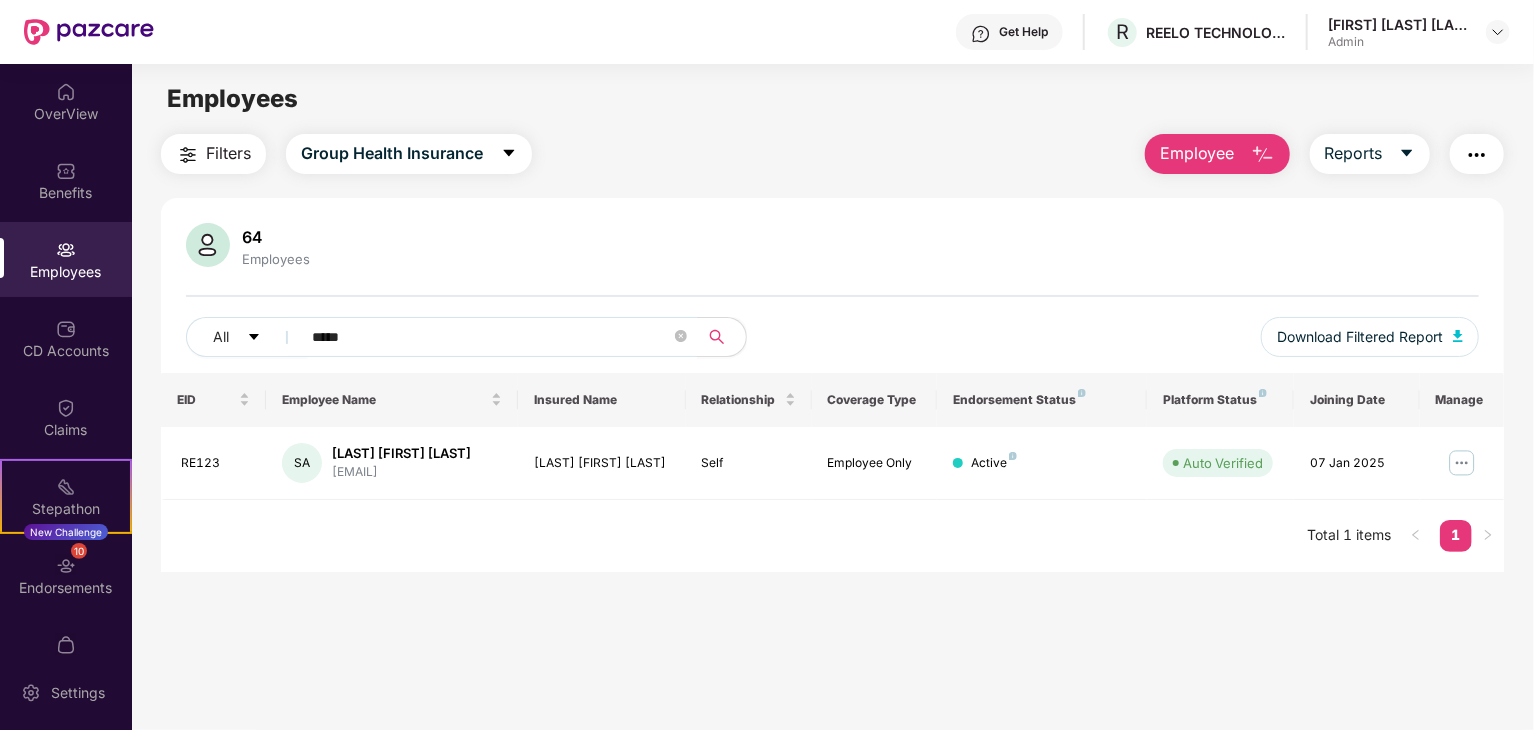 click on "Employees Filters Group Health Insurance Employee  Reports 64 Employees All ***** Download Filtered Report EID Employee Name Insured Name Relationship Coverage Type Endorsement Status Platform Status Joining Date Manage                   RE123 SA [LAST] [FIRST] [LAST]   [EMAIL] [LAST] [FIRST] [LAST] Self Employee Only Active Auto Verified 07 Jan 2025 Total 1 items 1" at bounding box center (832, 429) 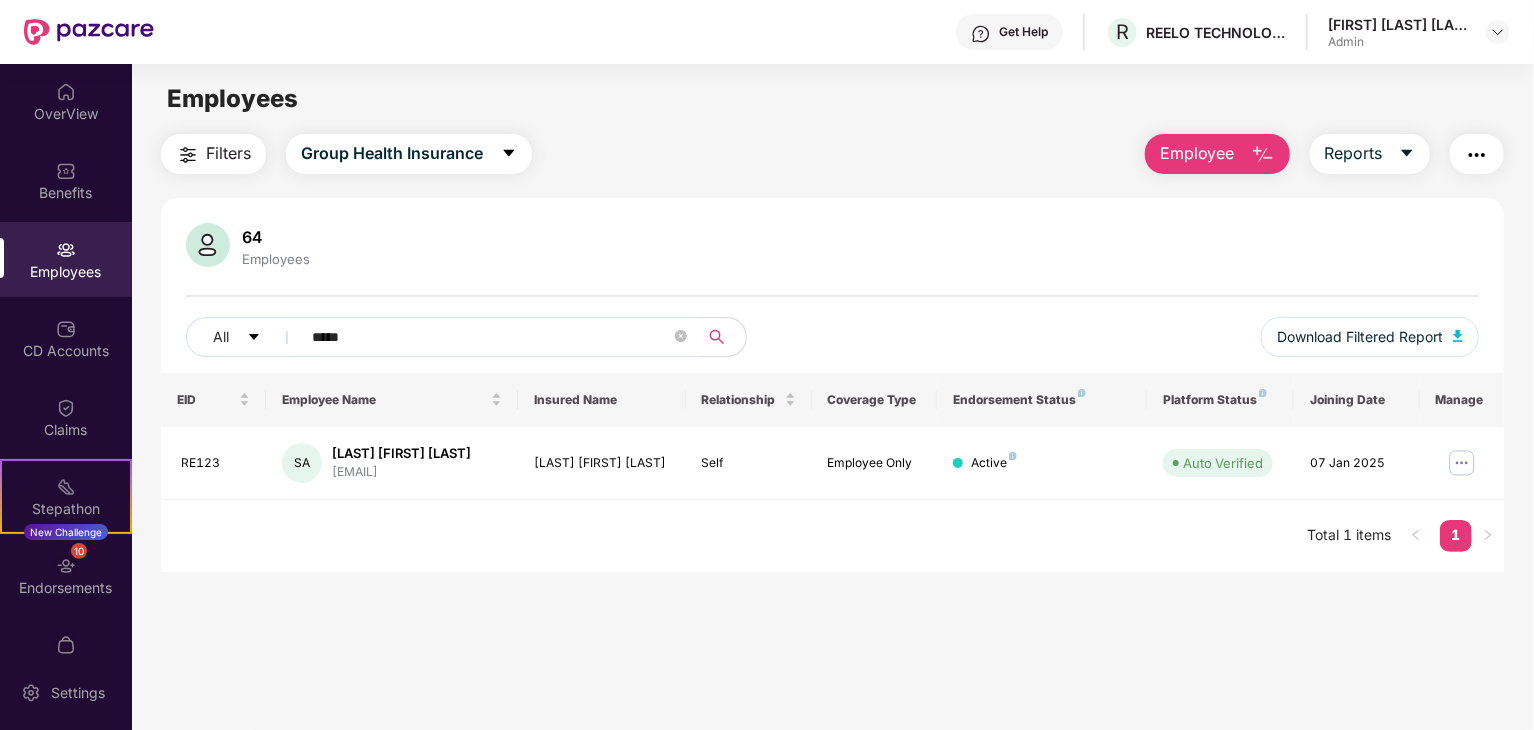 click on "*****" at bounding box center [491, 337] 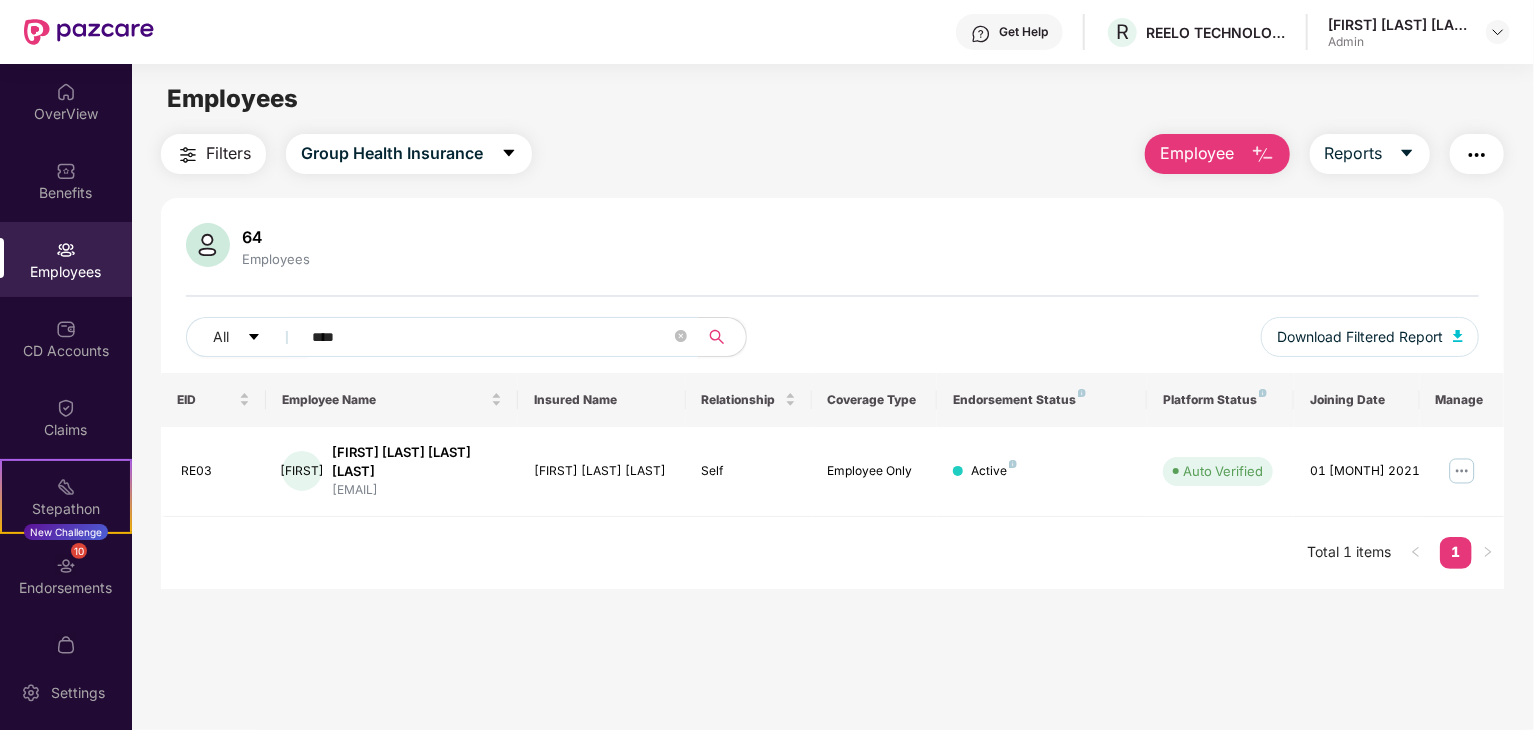 type on "****" 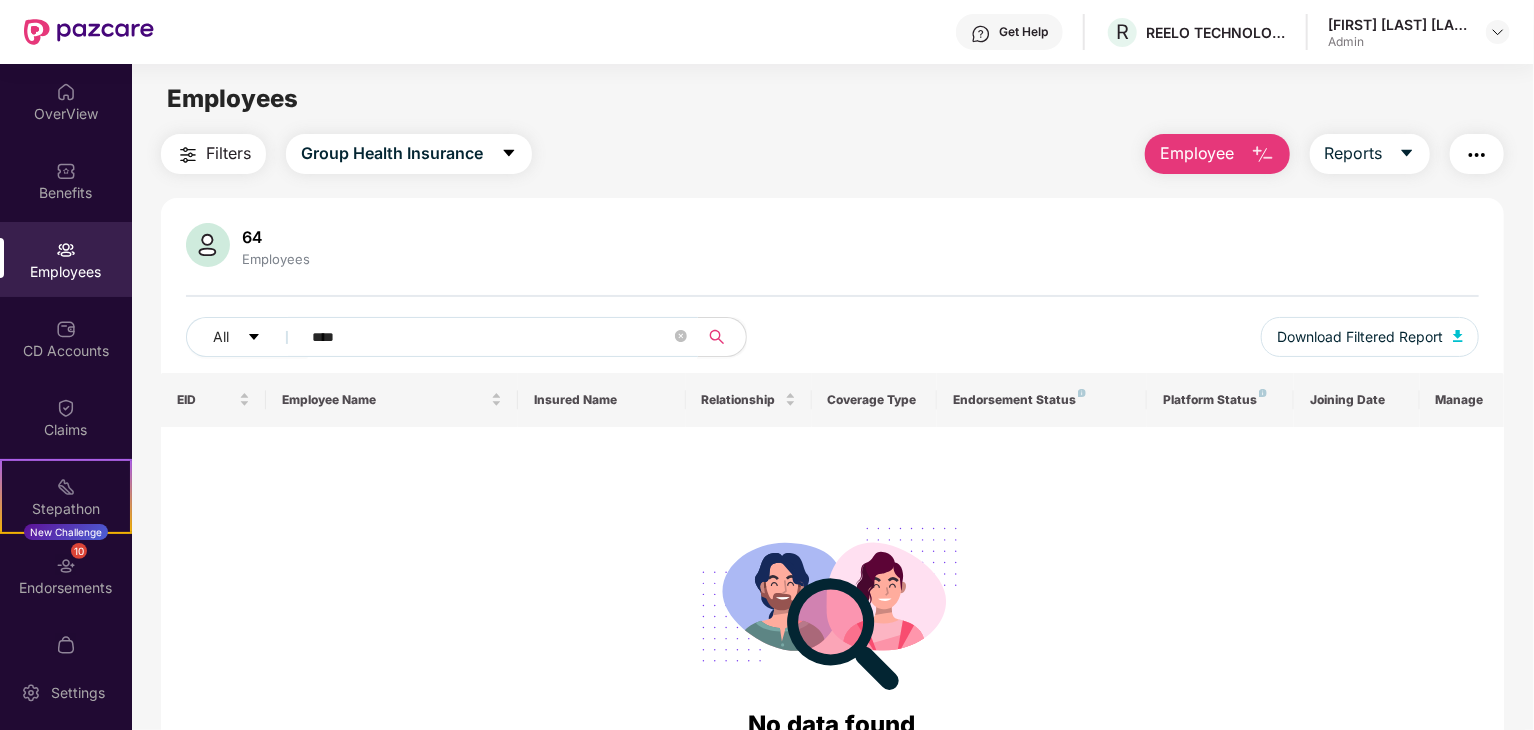 type on "****" 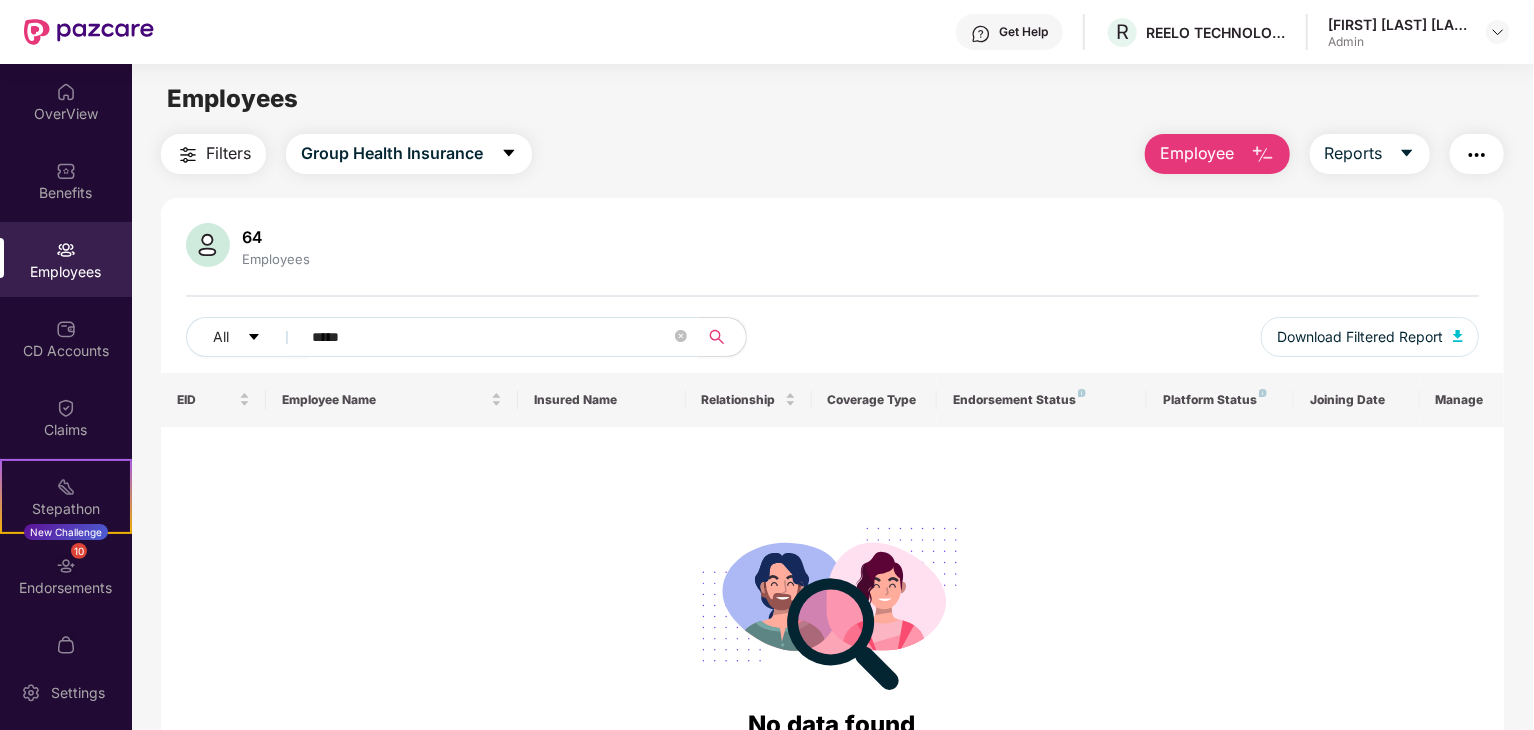 click on "****" at bounding box center (491, 337) 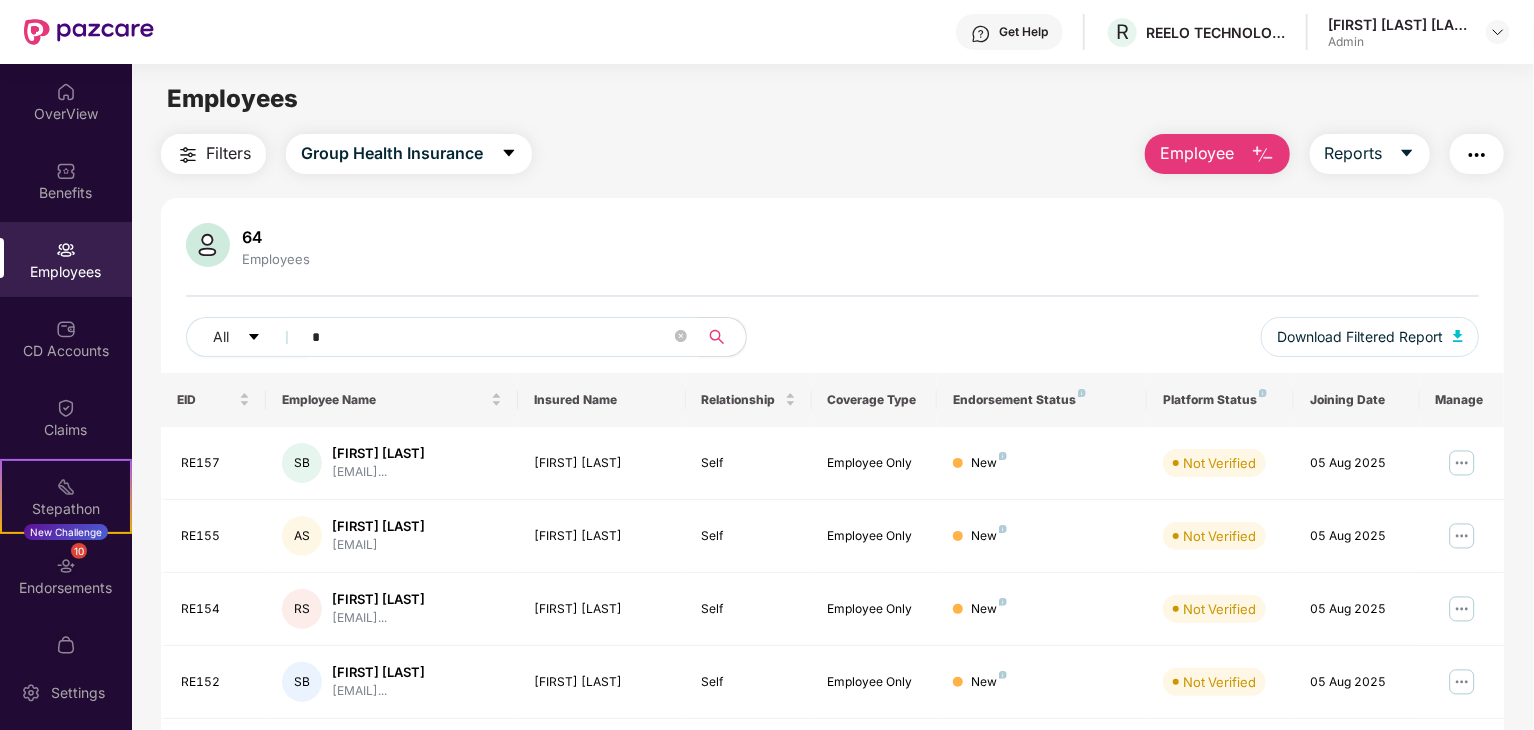 type 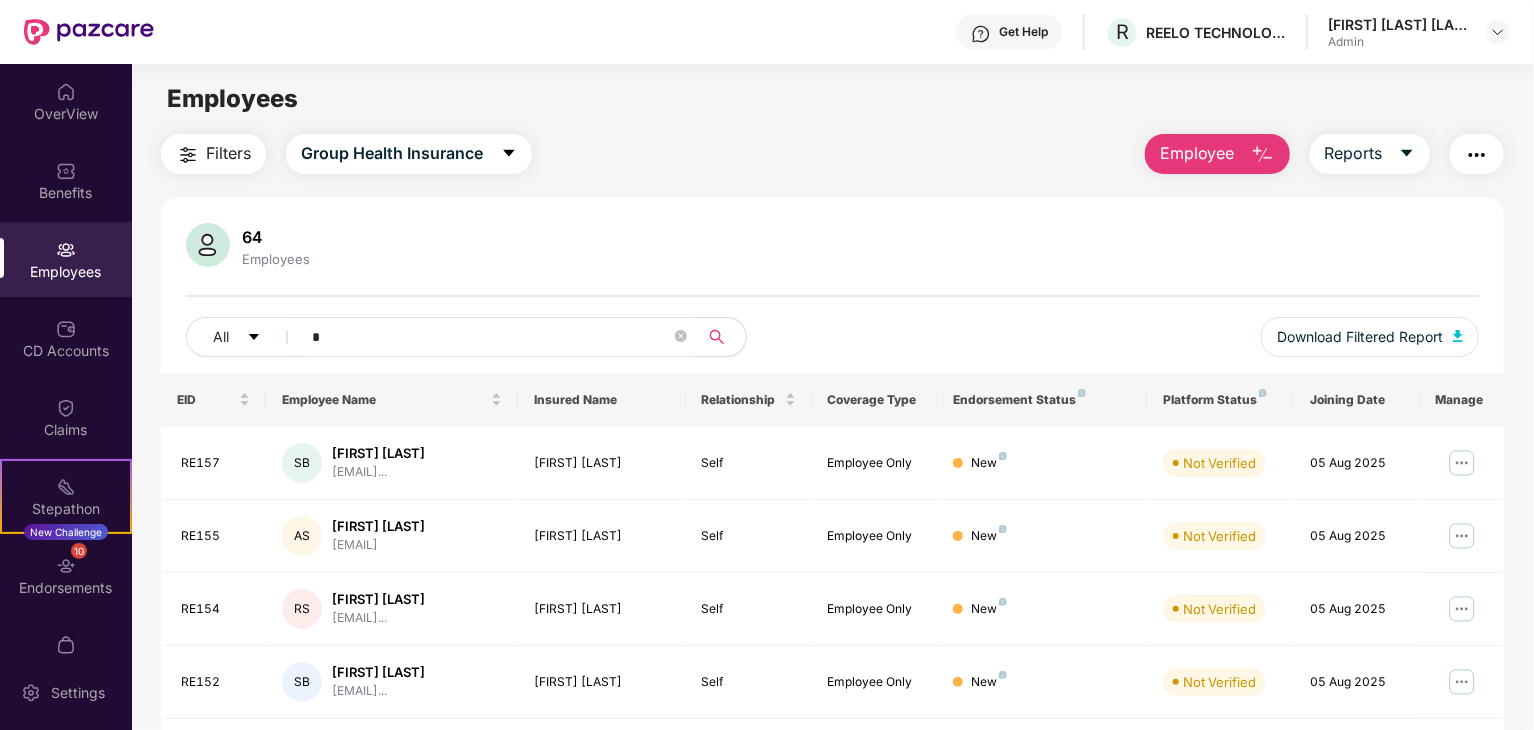 click at bounding box center (1263, 155) 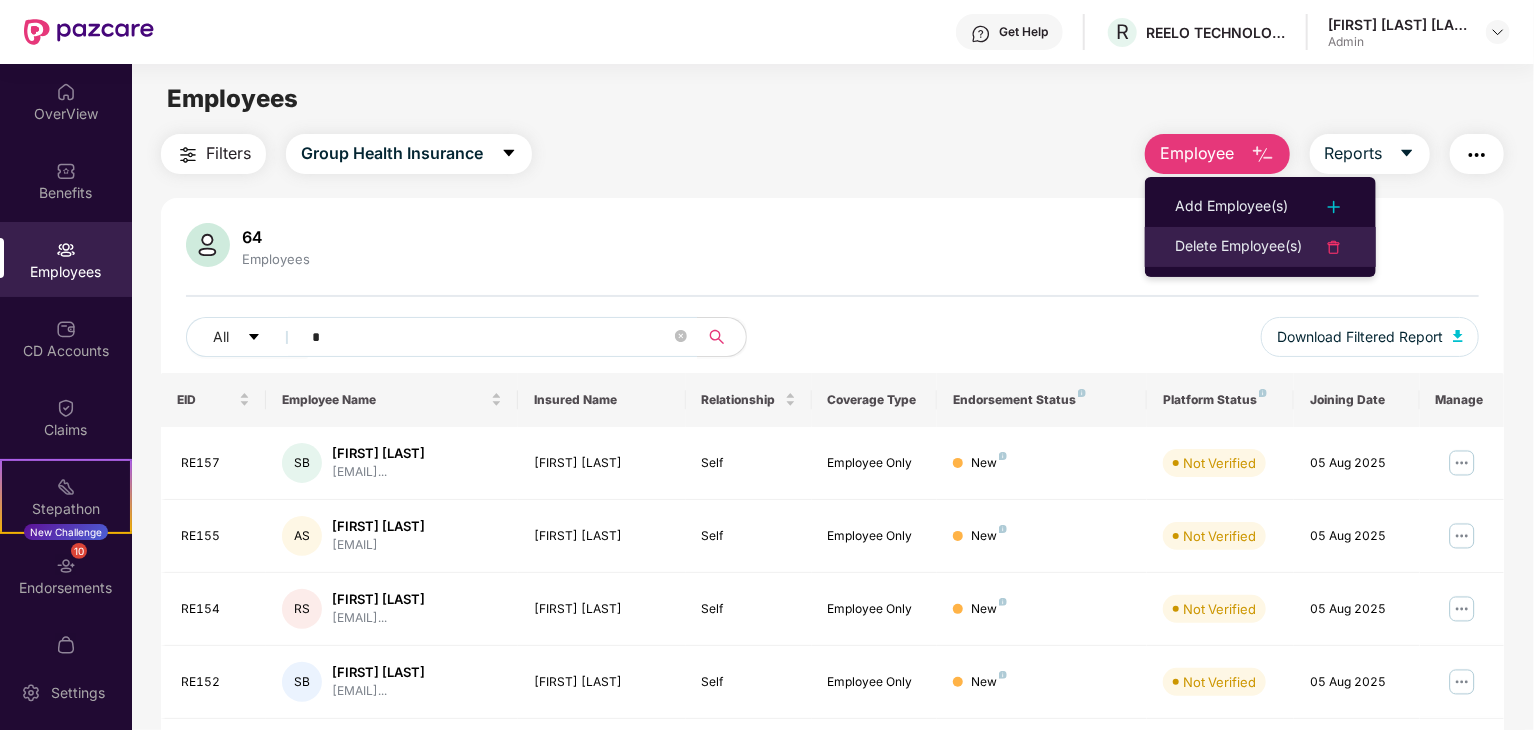 click on "Delete Employee(s)" at bounding box center [1238, 247] 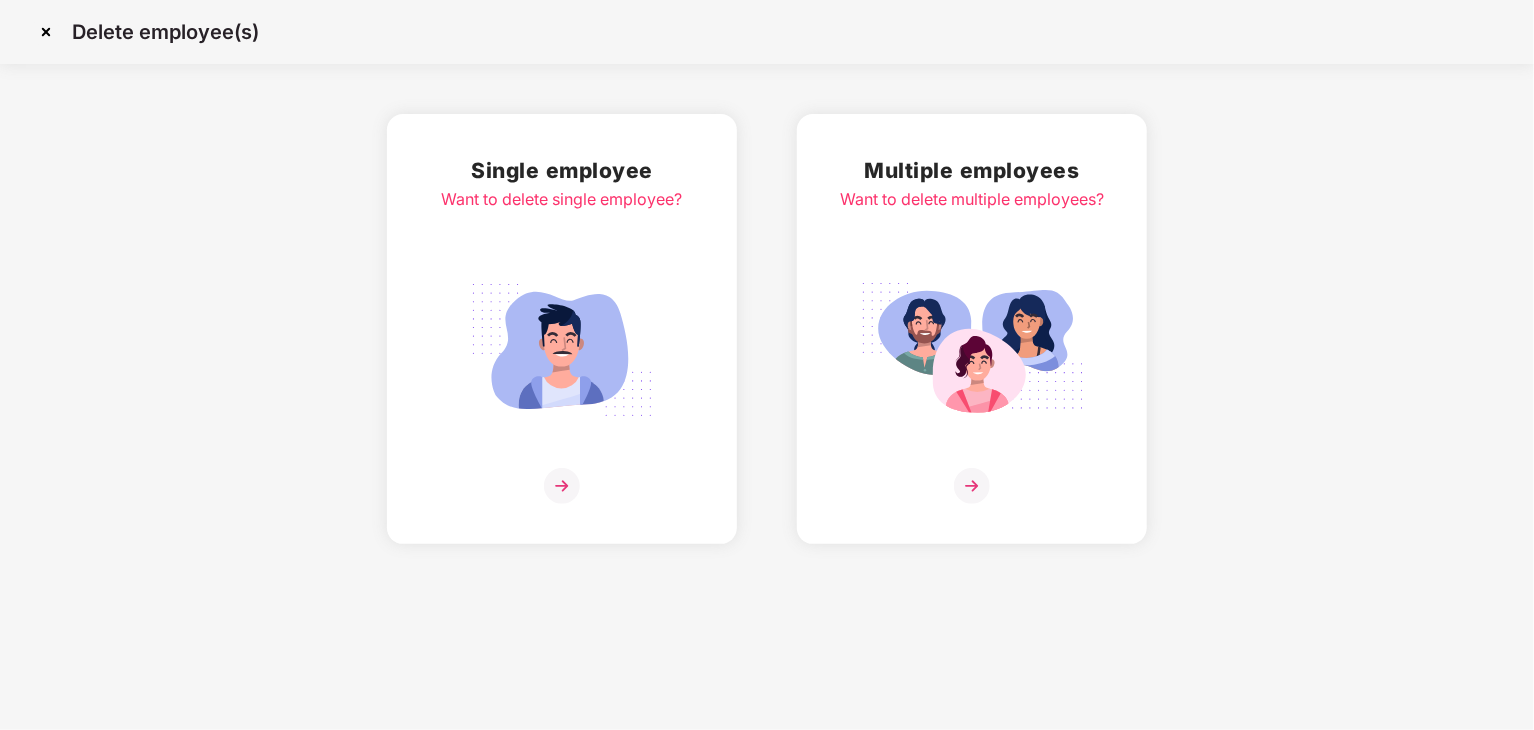 click at bounding box center [972, 486] 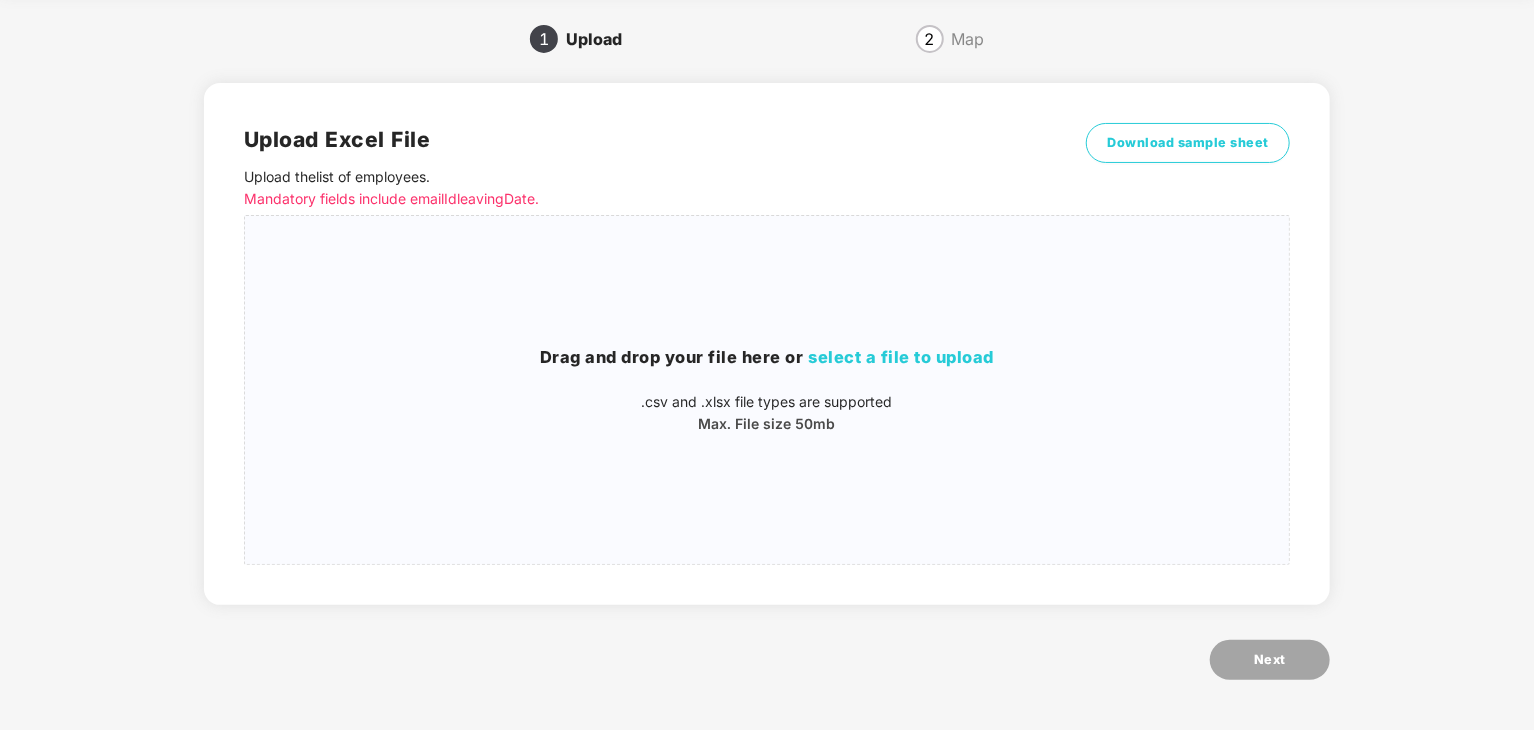 scroll, scrollTop: 0, scrollLeft: 0, axis: both 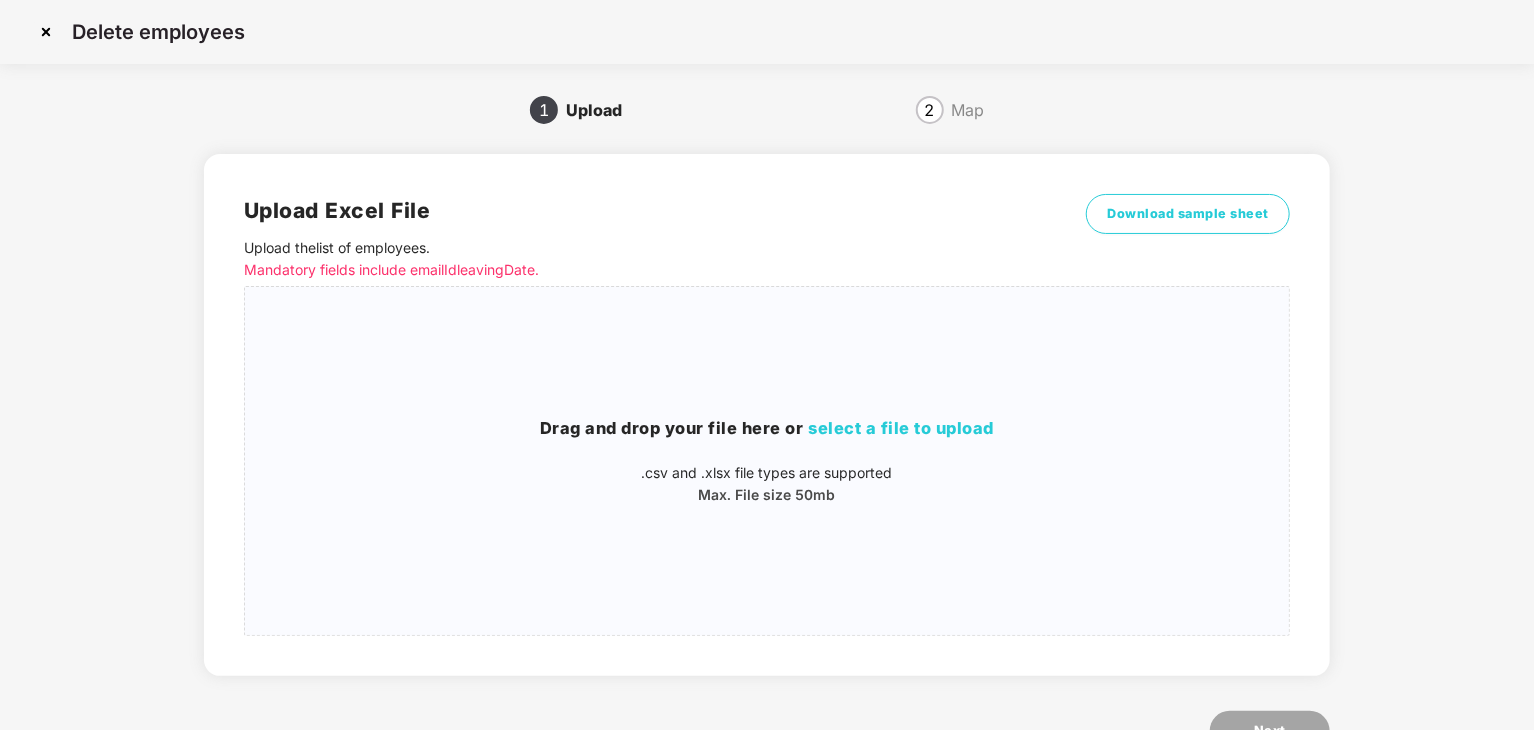 click at bounding box center [46, 32] 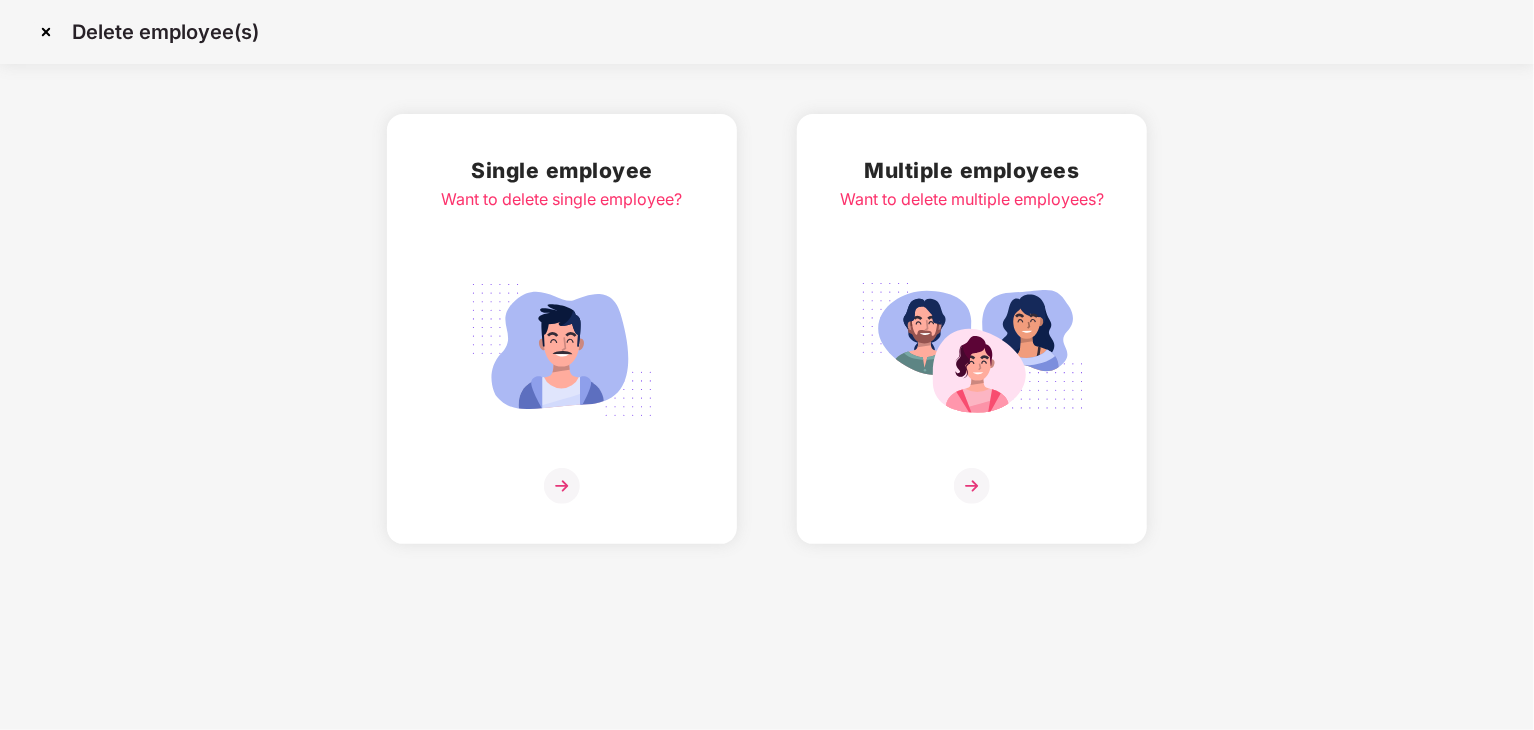 click at bounding box center [562, 486] 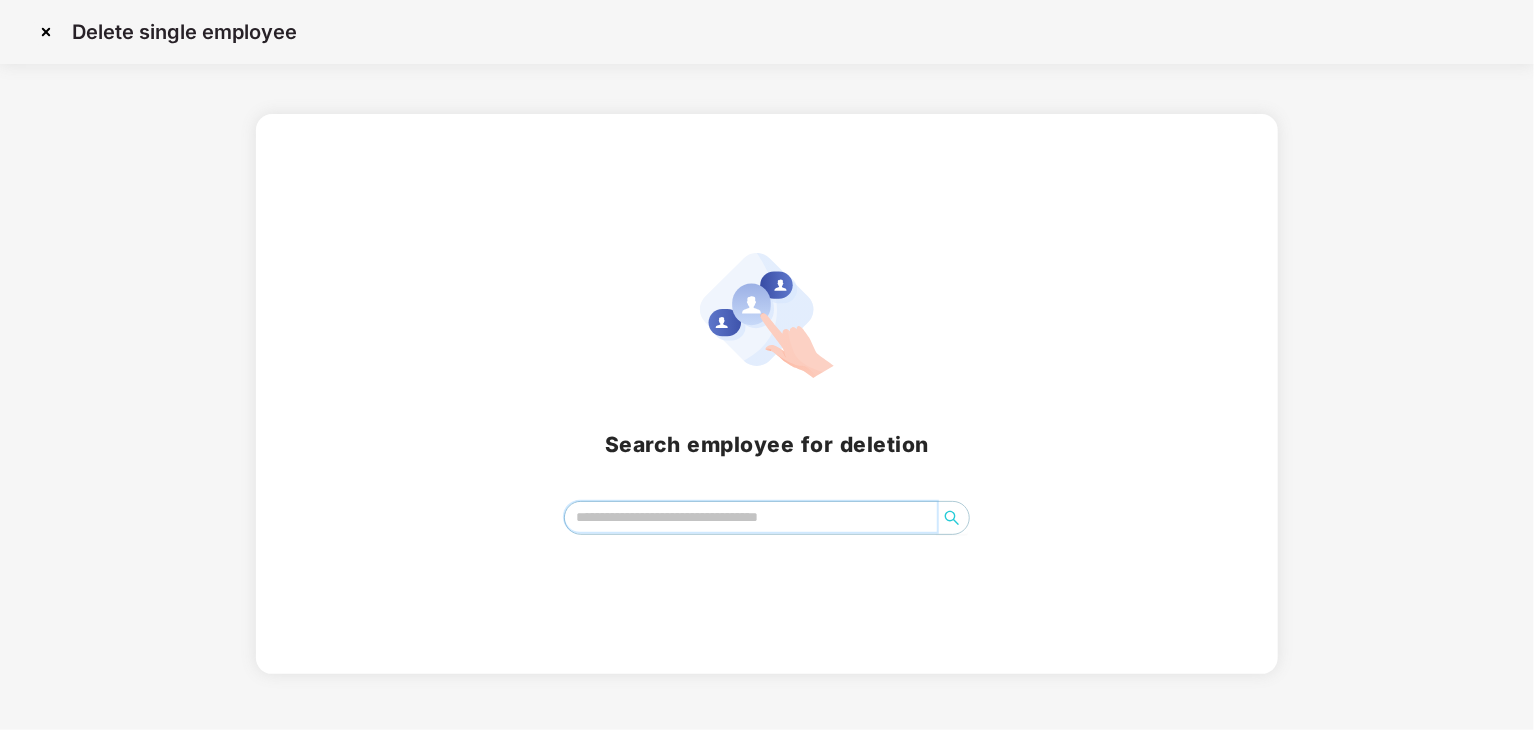 click at bounding box center (751, 517) 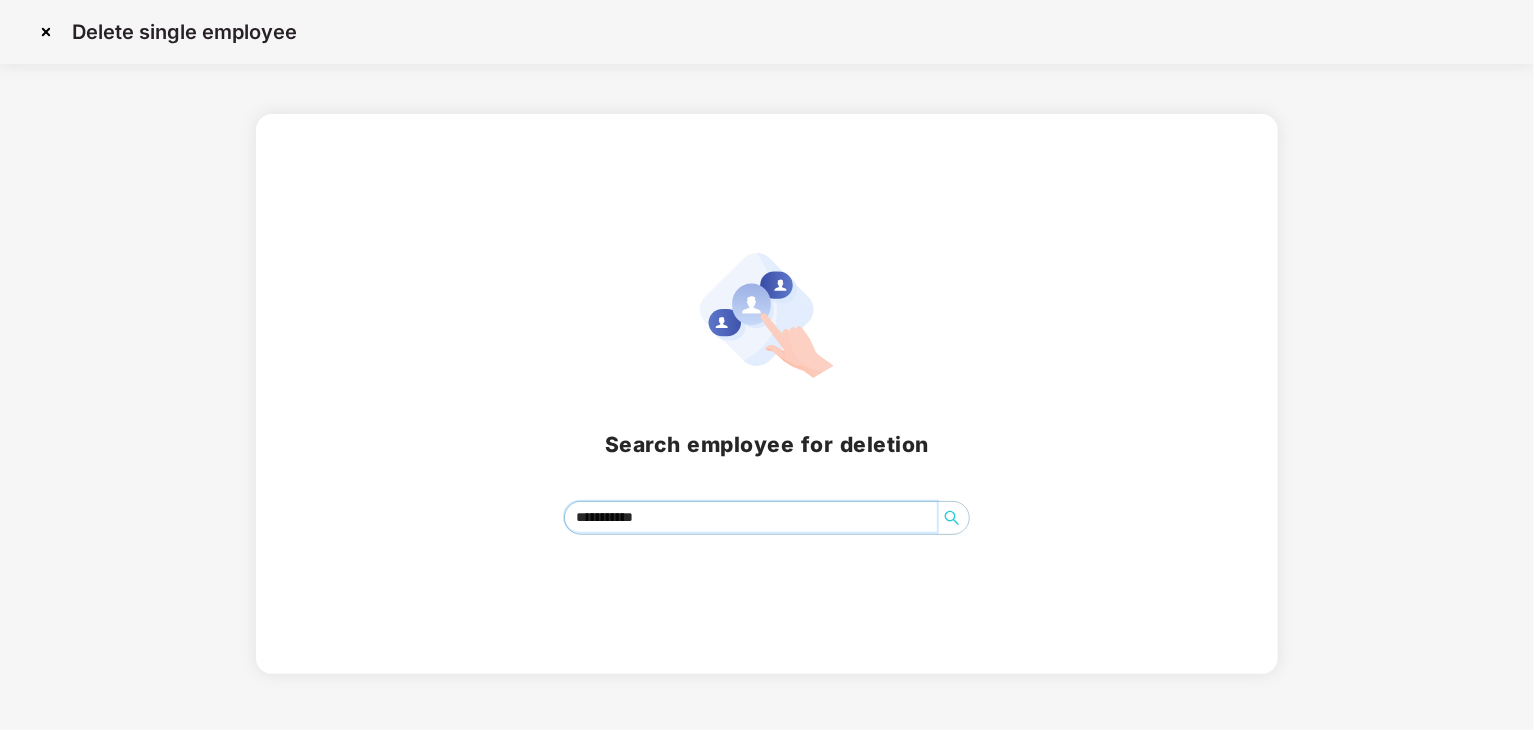 click at bounding box center [952, 518] 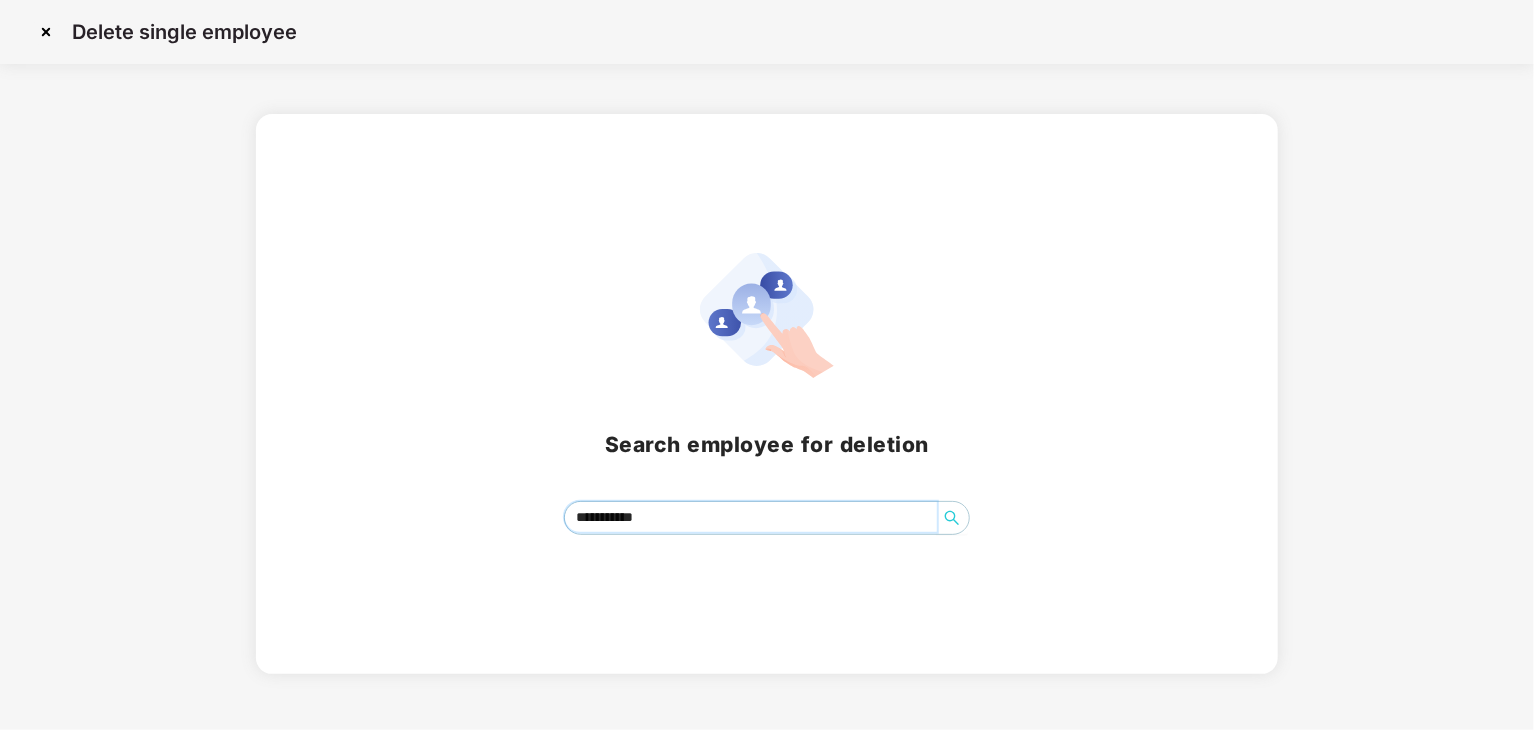 drag, startPoint x: 957, startPoint y: 520, endPoint x: 727, endPoint y: 521, distance: 230.00217 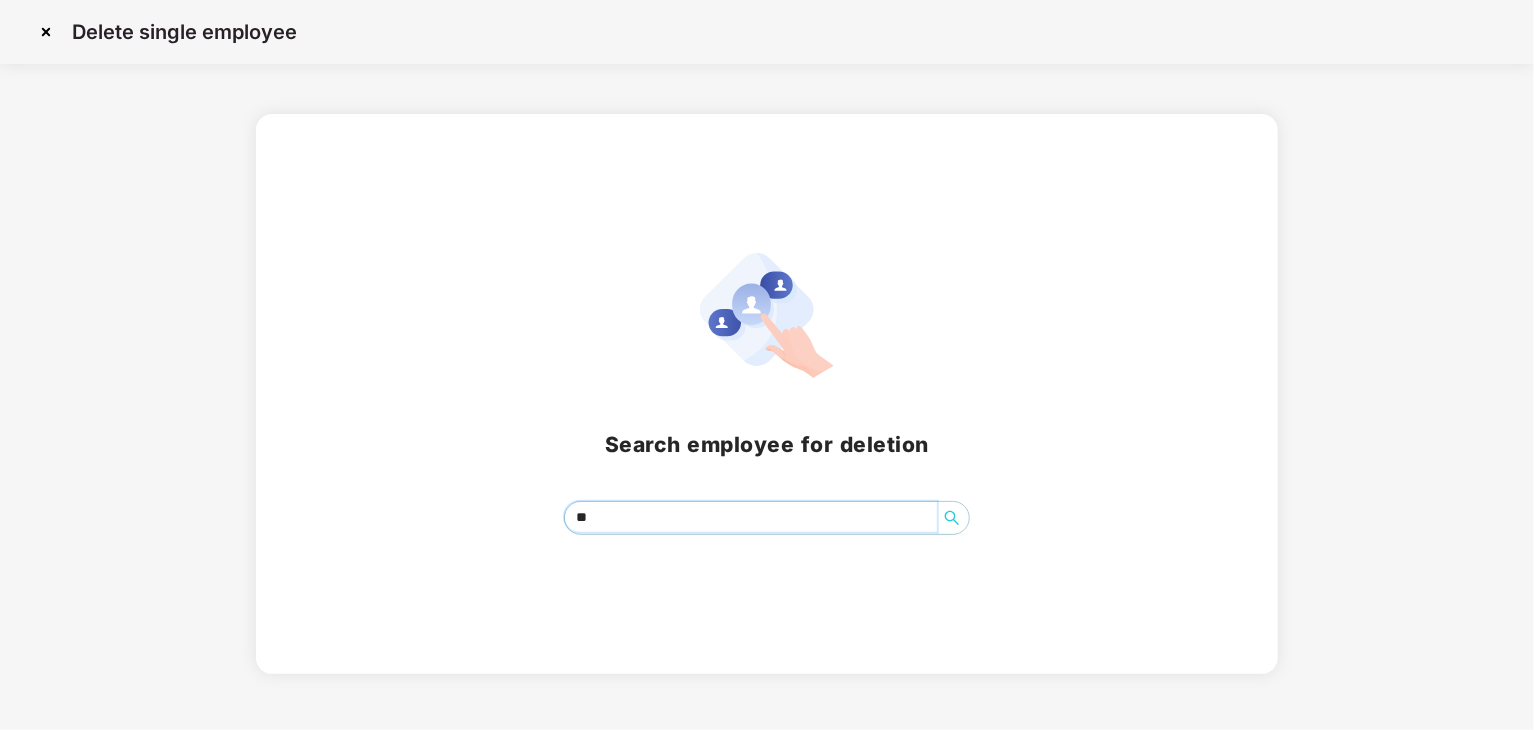 type on "*" 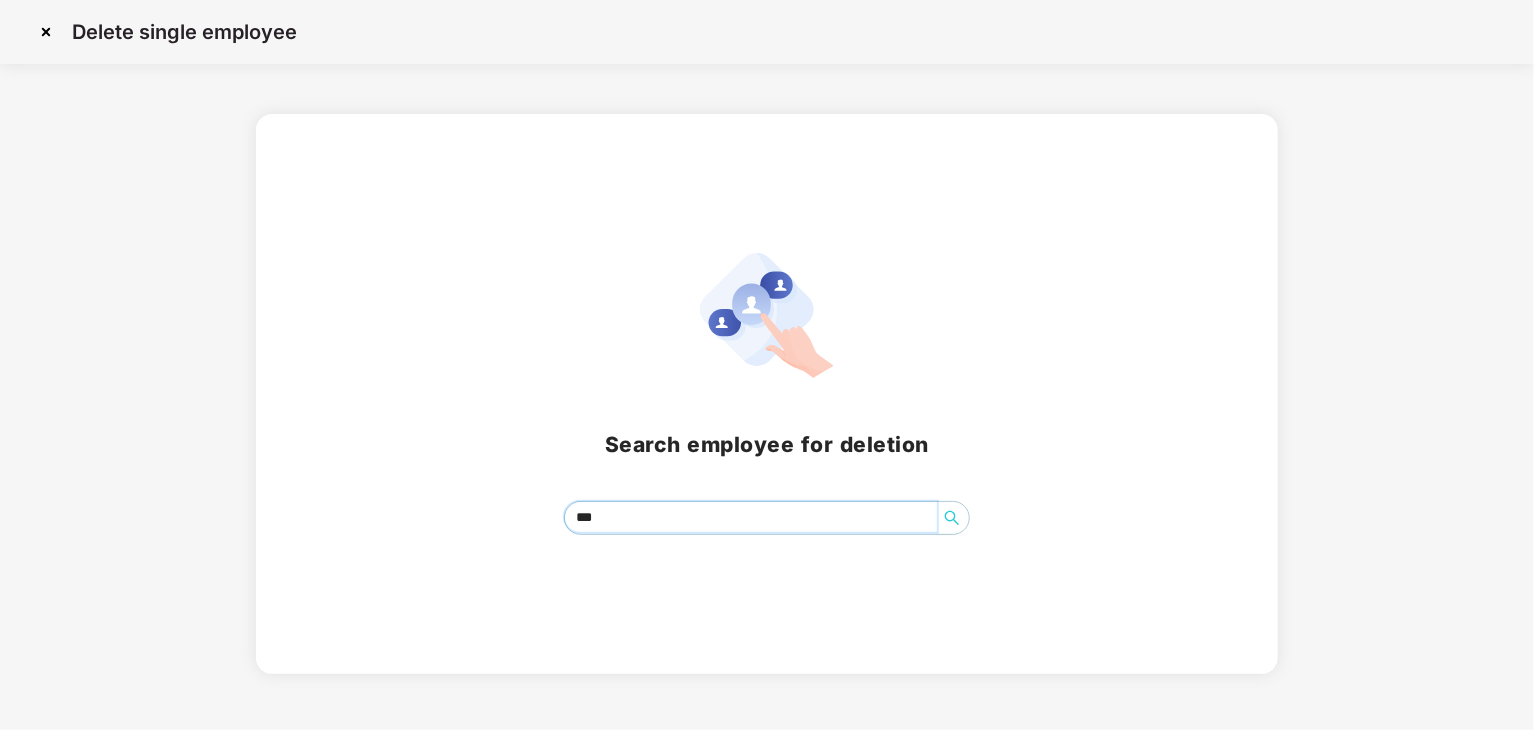 type on "****" 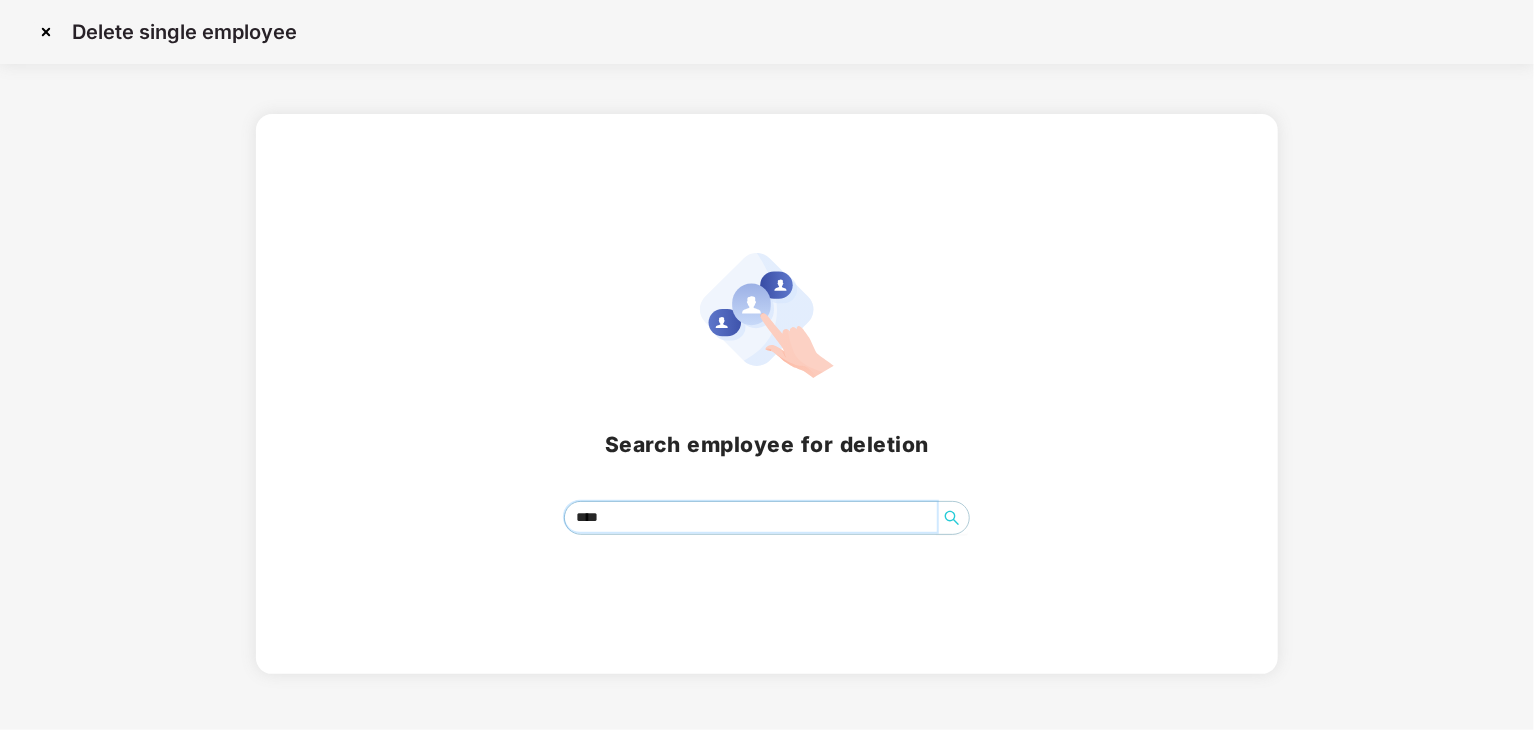 click on "****" at bounding box center [751, 517] 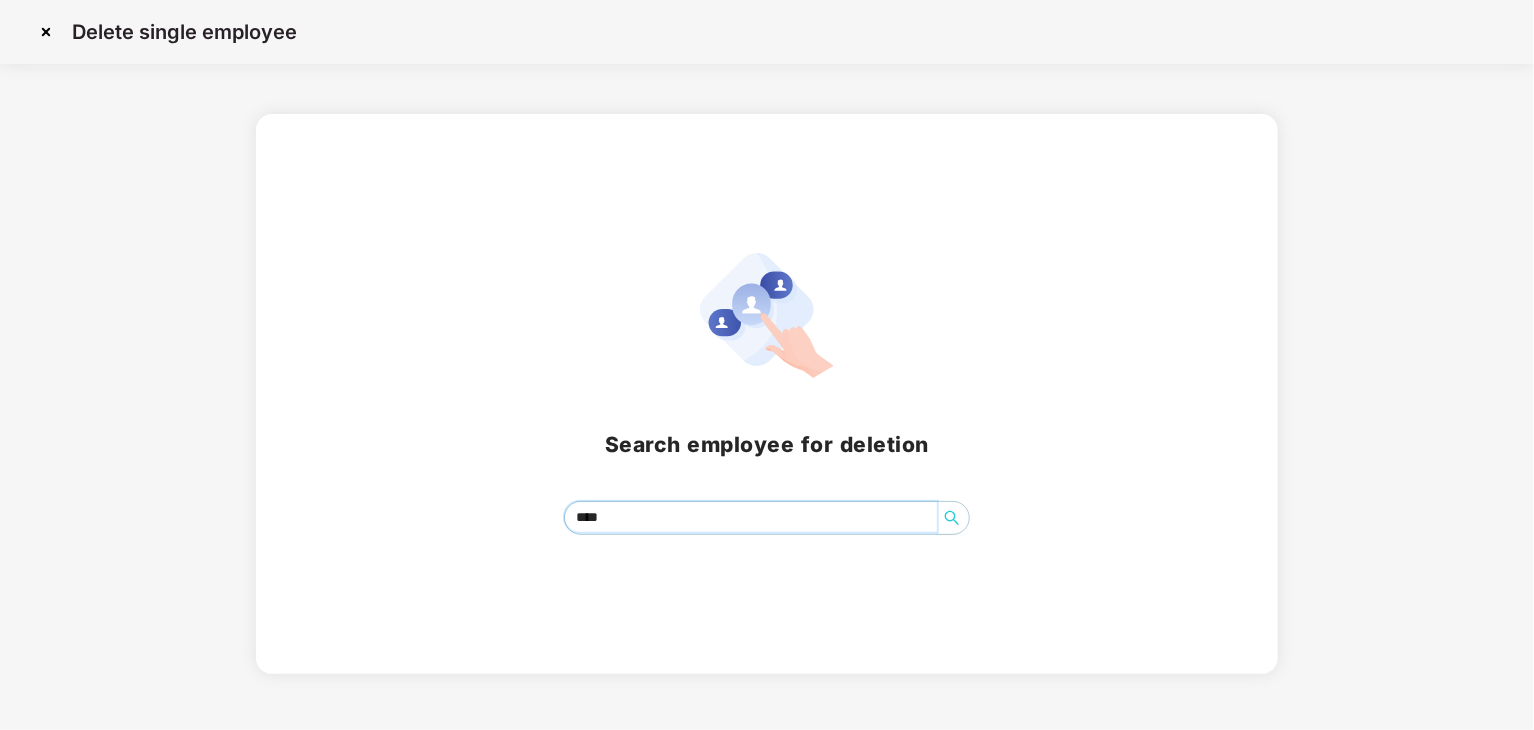 click on "****" at bounding box center (751, 517) 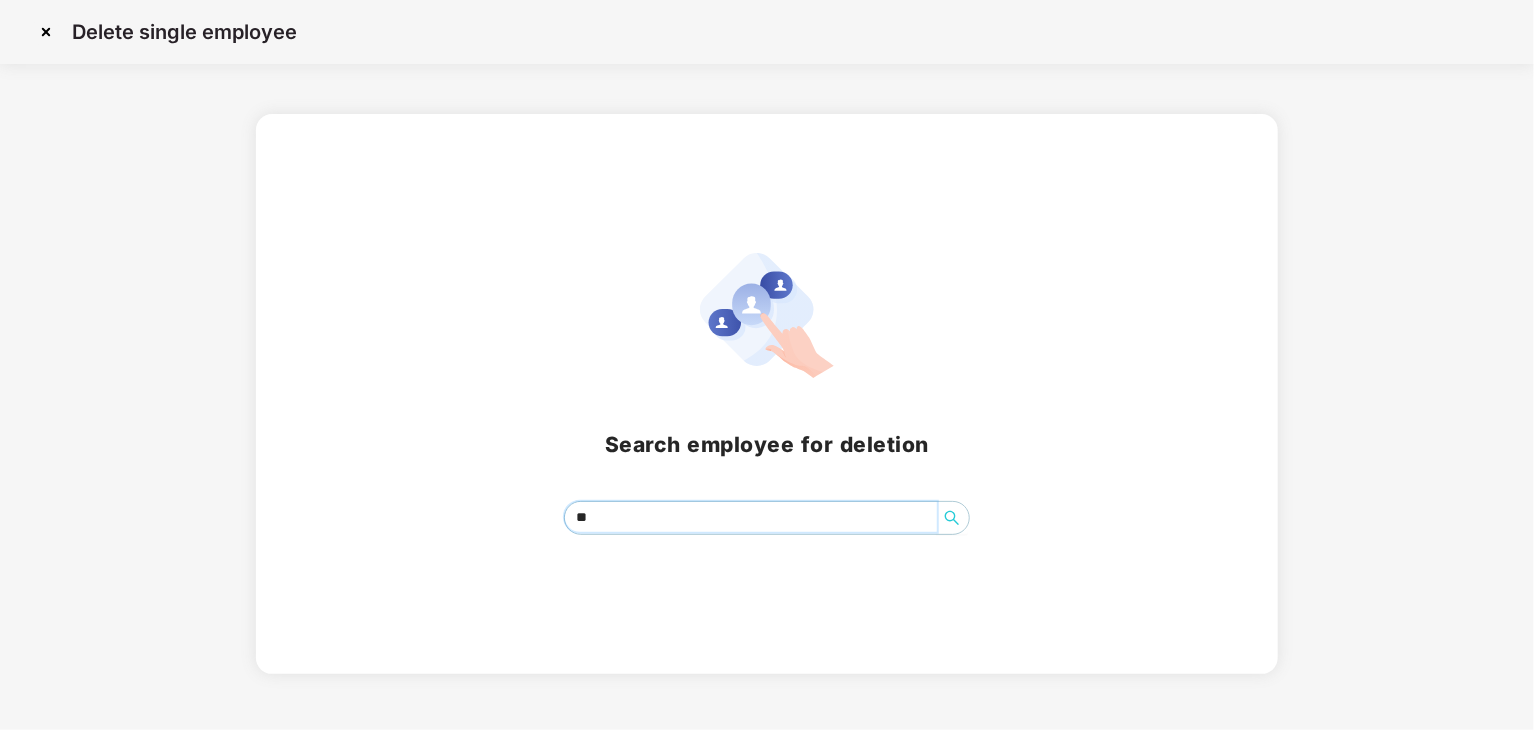 type on "*" 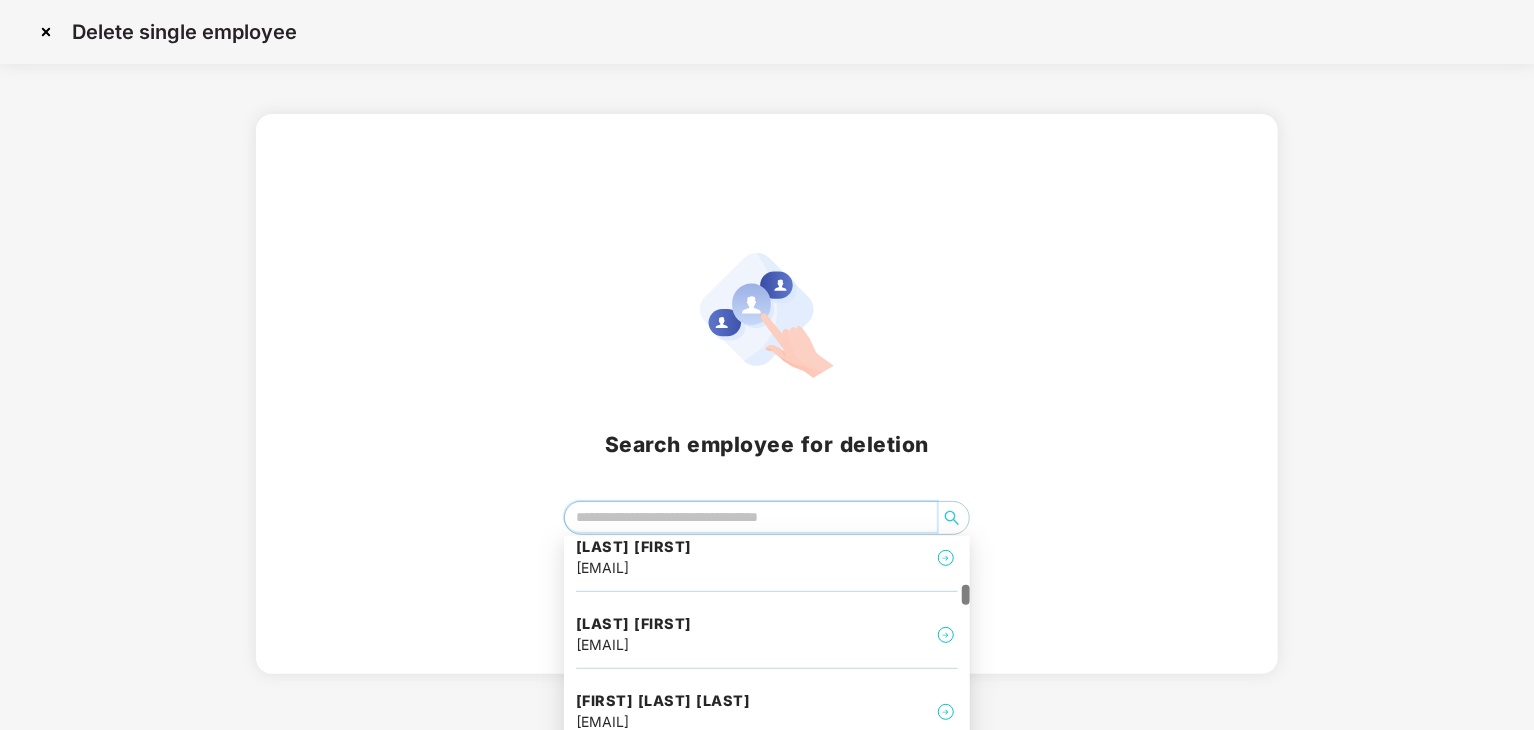 scroll, scrollTop: 1019, scrollLeft: 0, axis: vertical 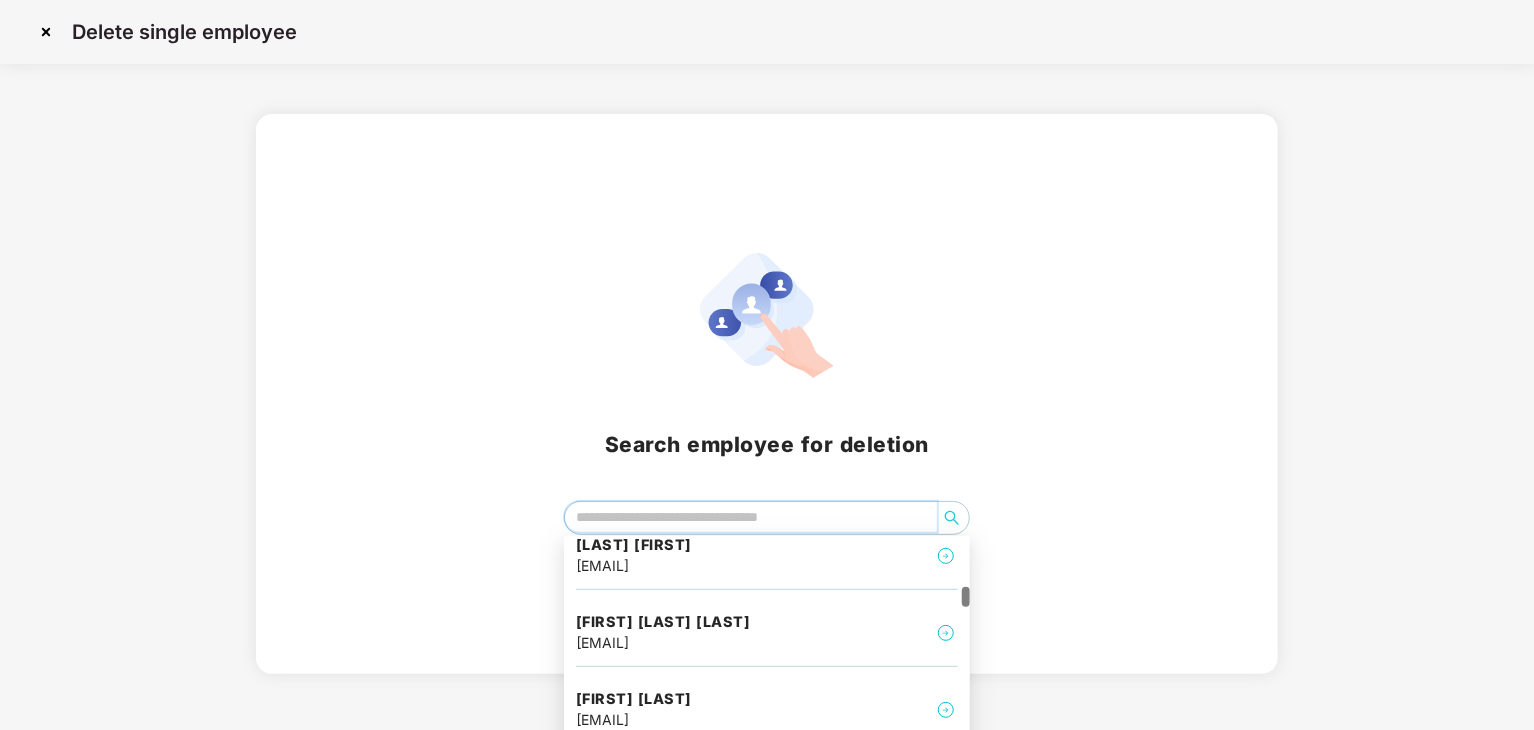 type 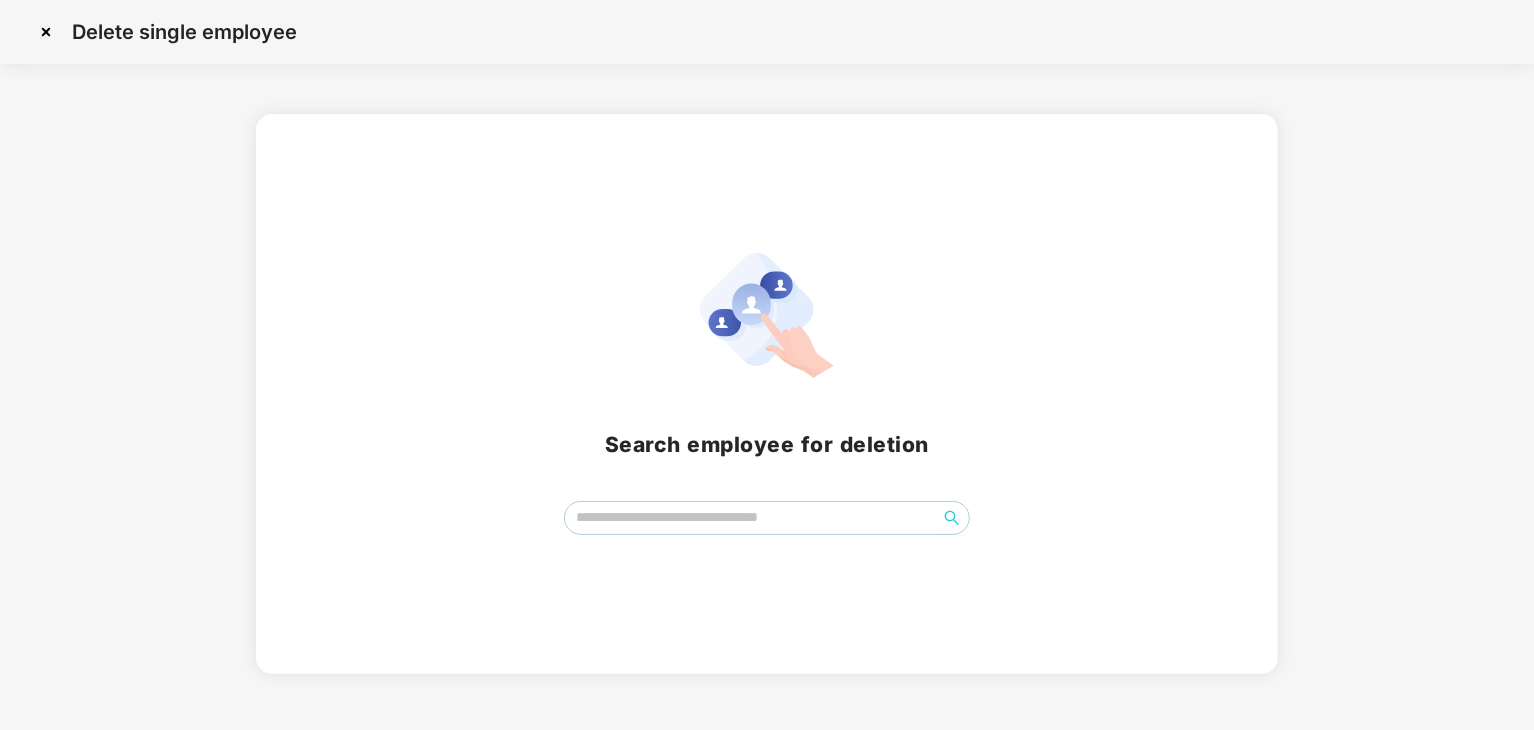 click on "Search employee for deletion" at bounding box center (767, 394) 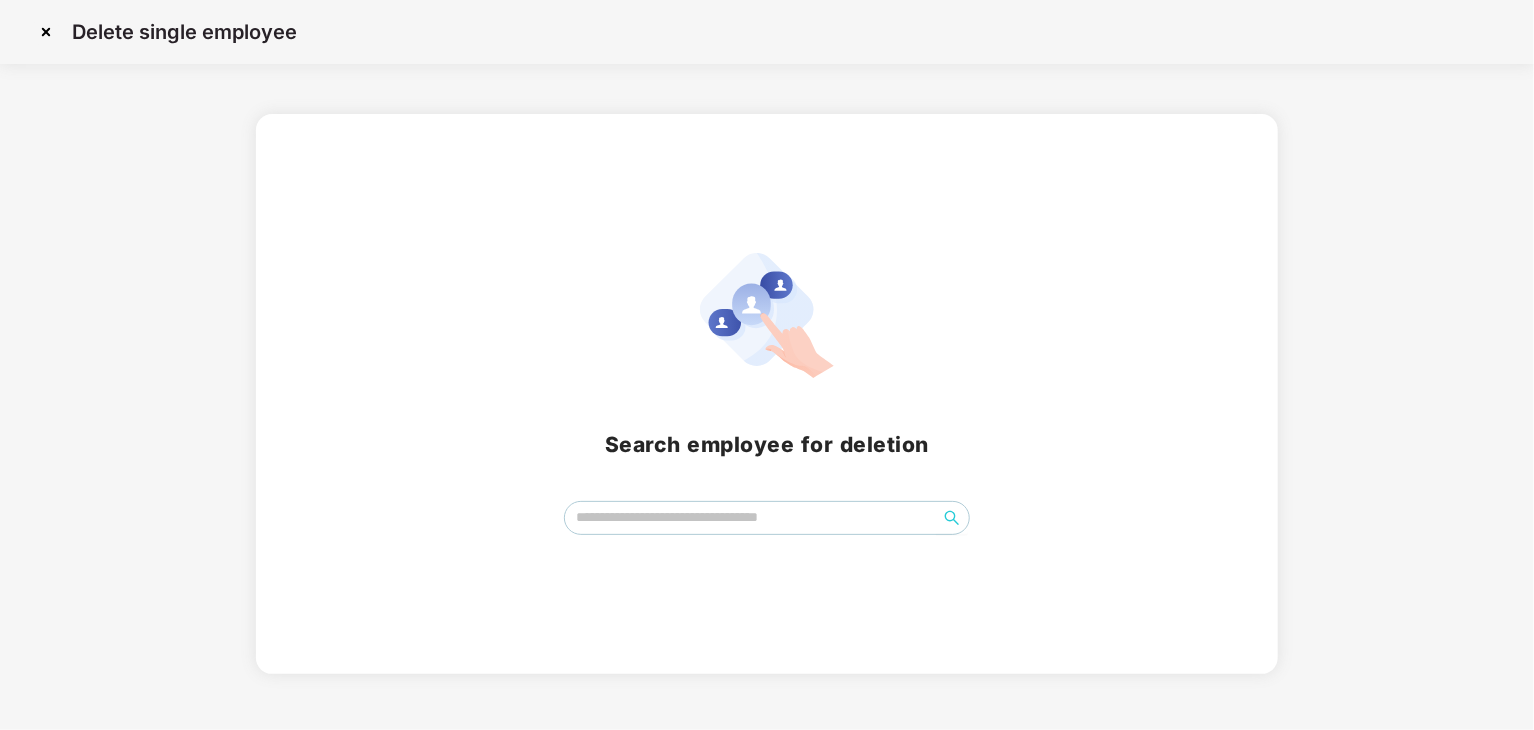click at bounding box center [46, 32] 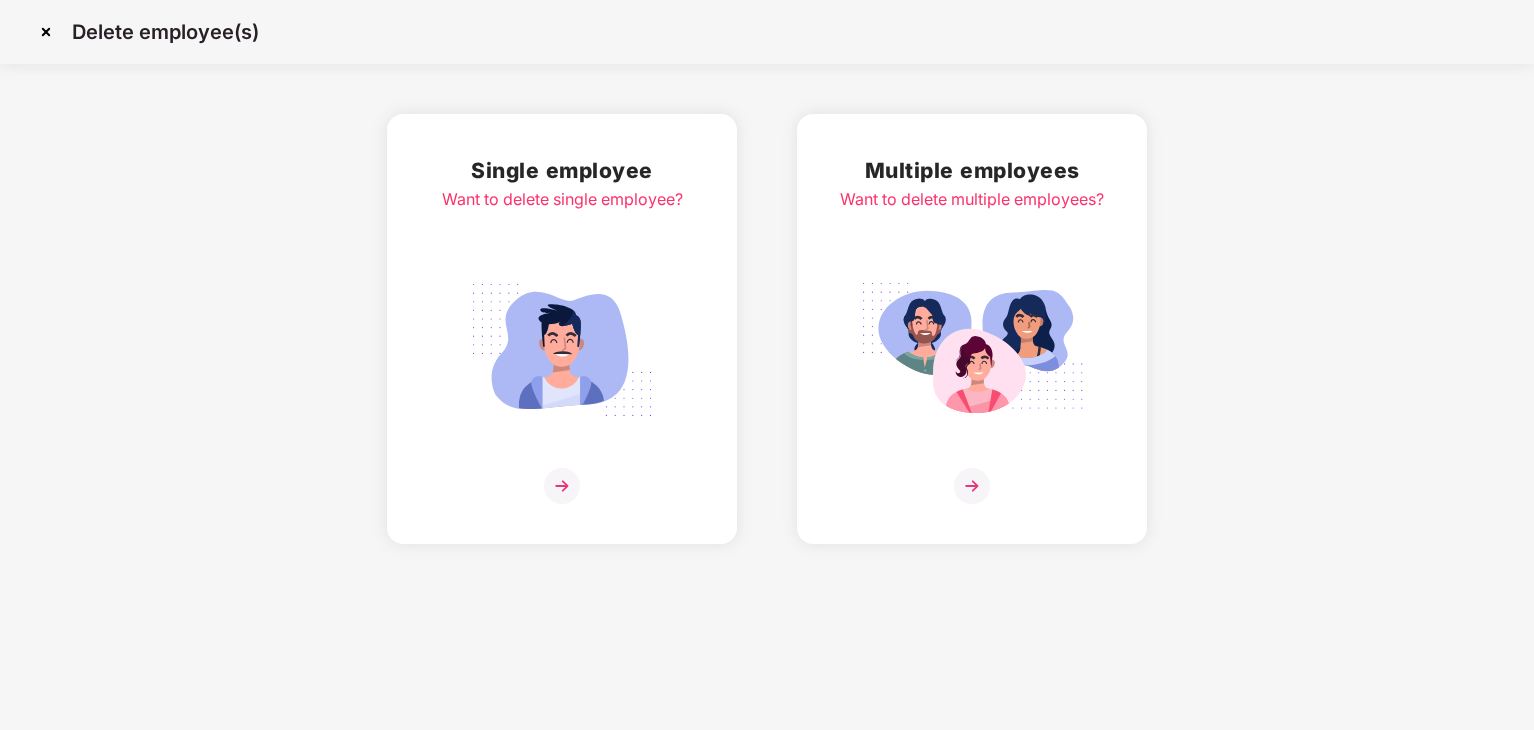 scroll, scrollTop: 0, scrollLeft: 0, axis: both 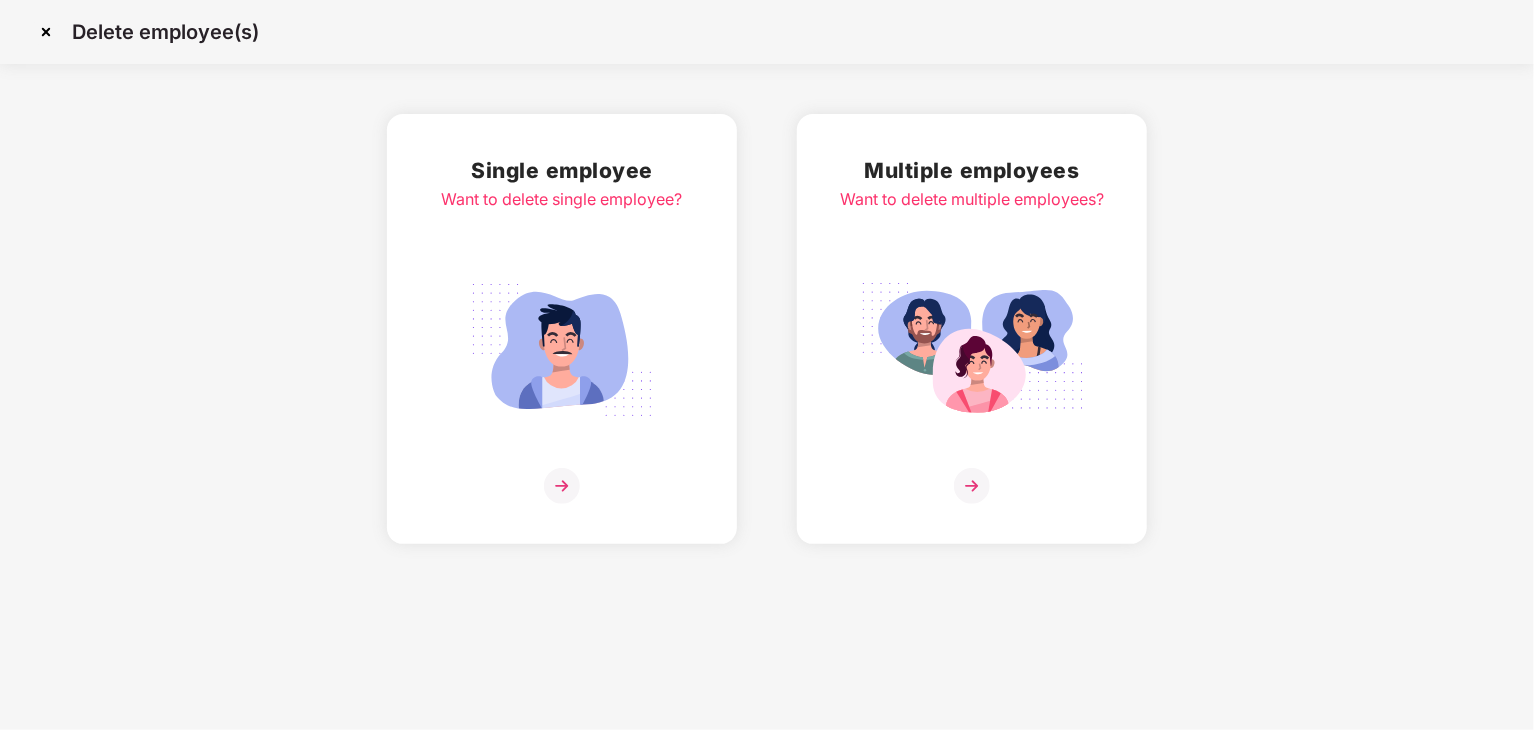 click at bounding box center [46, 32] 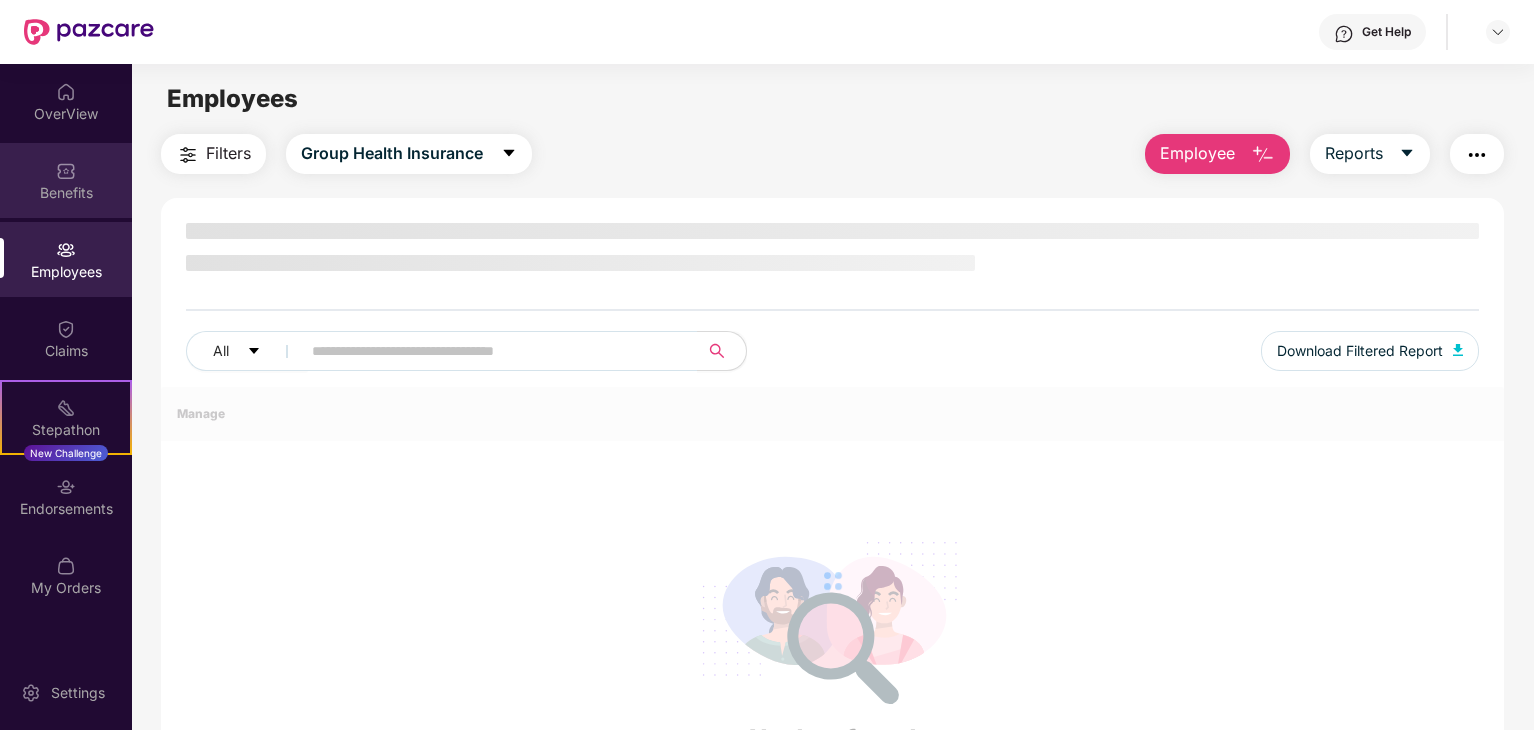 scroll, scrollTop: 0, scrollLeft: 0, axis: both 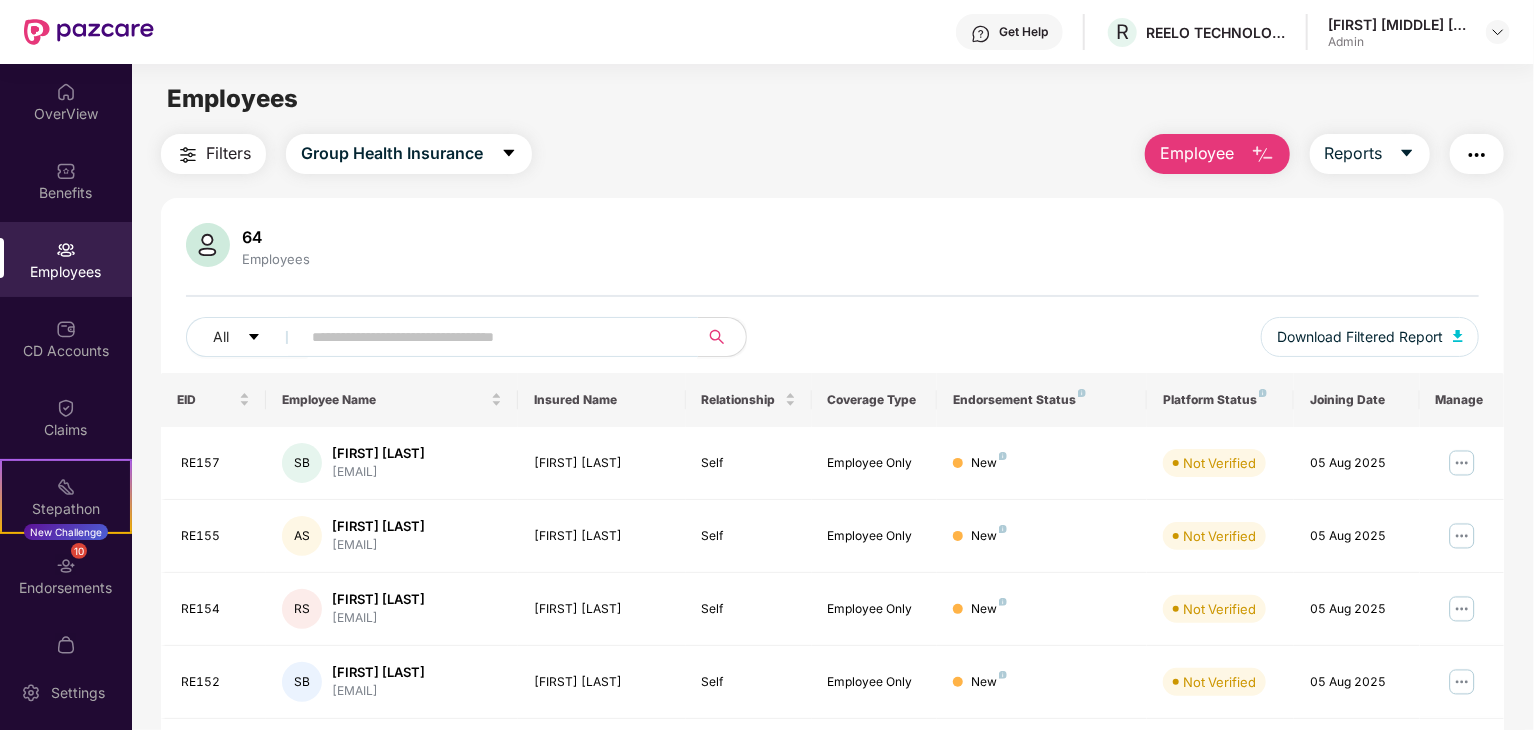 click at bounding box center [491, 337] 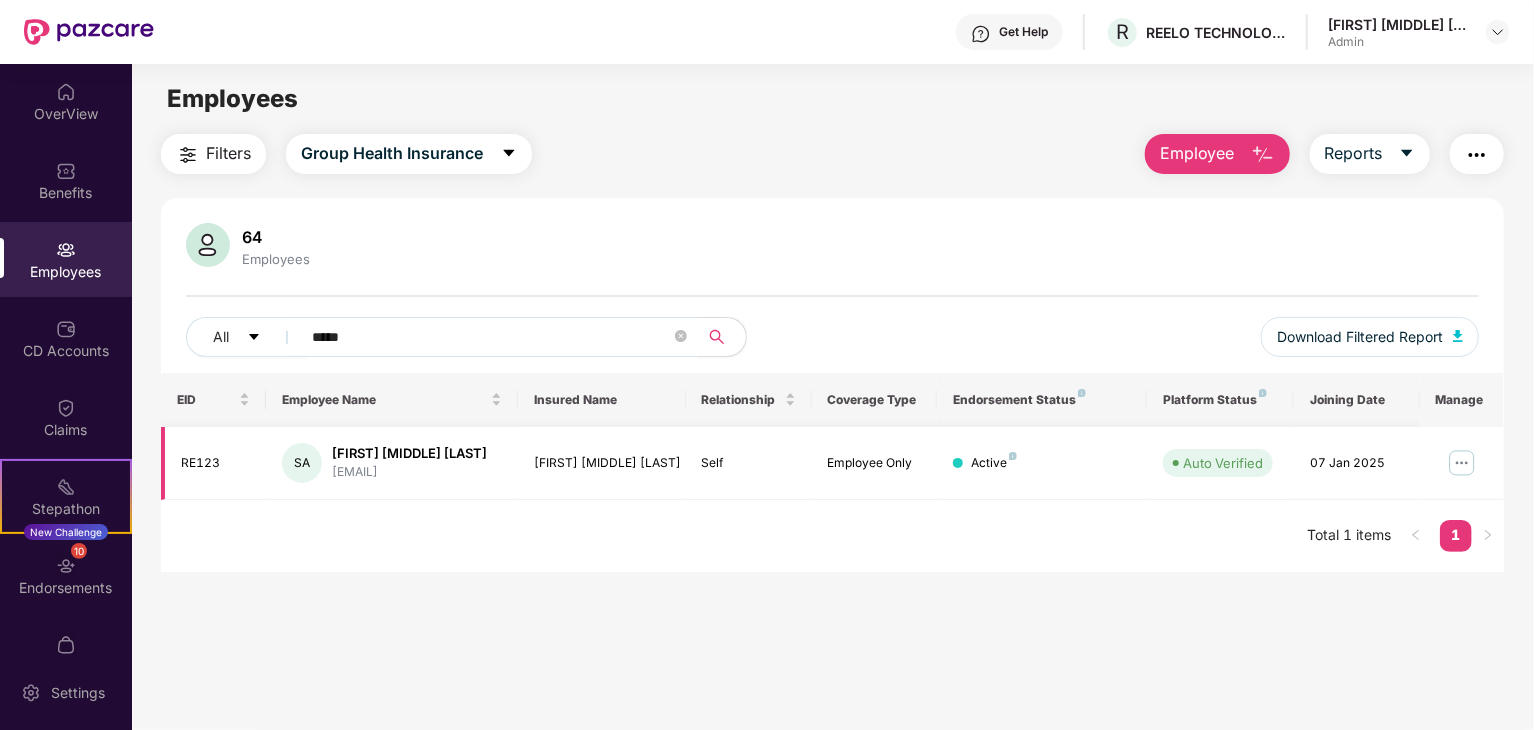 type on "*****" 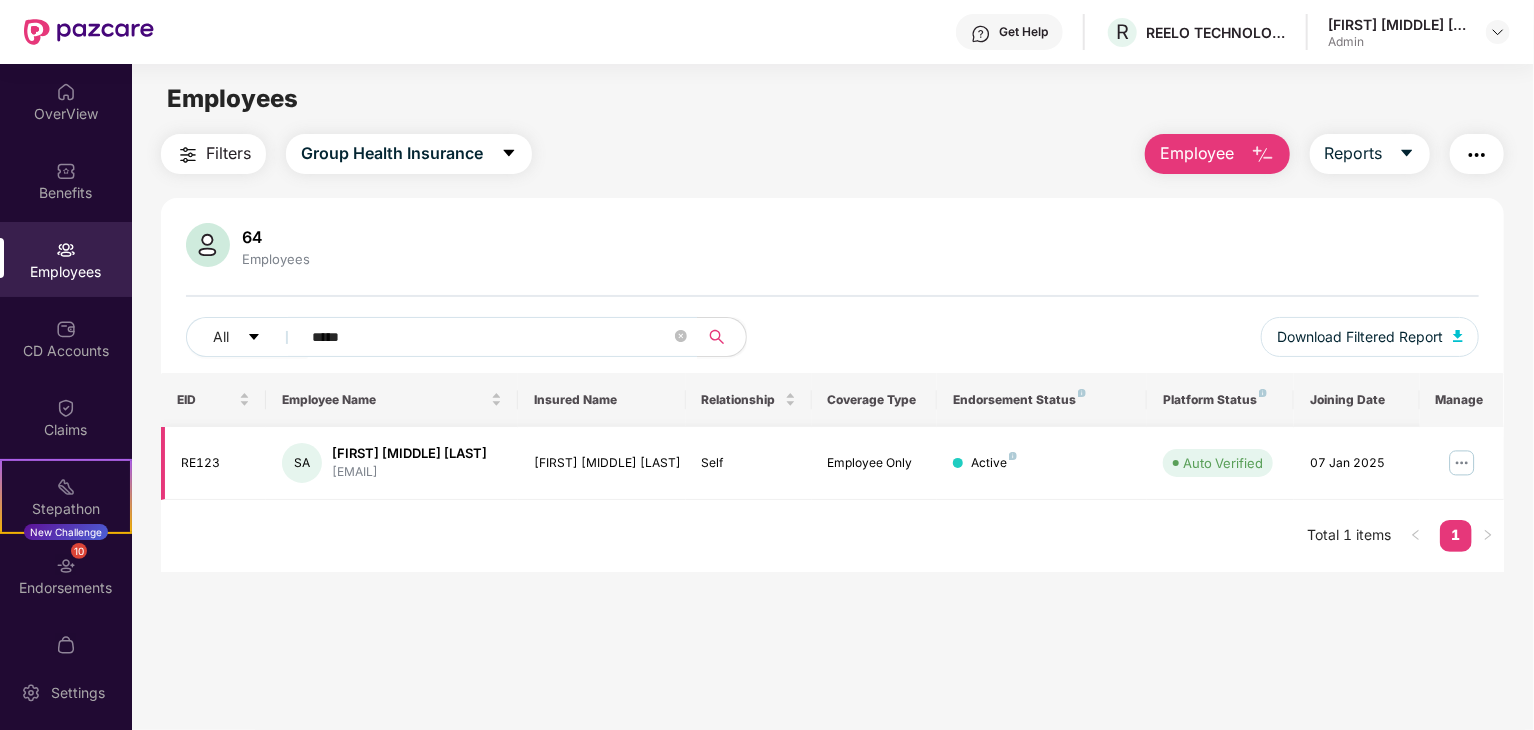 click at bounding box center (1462, 463) 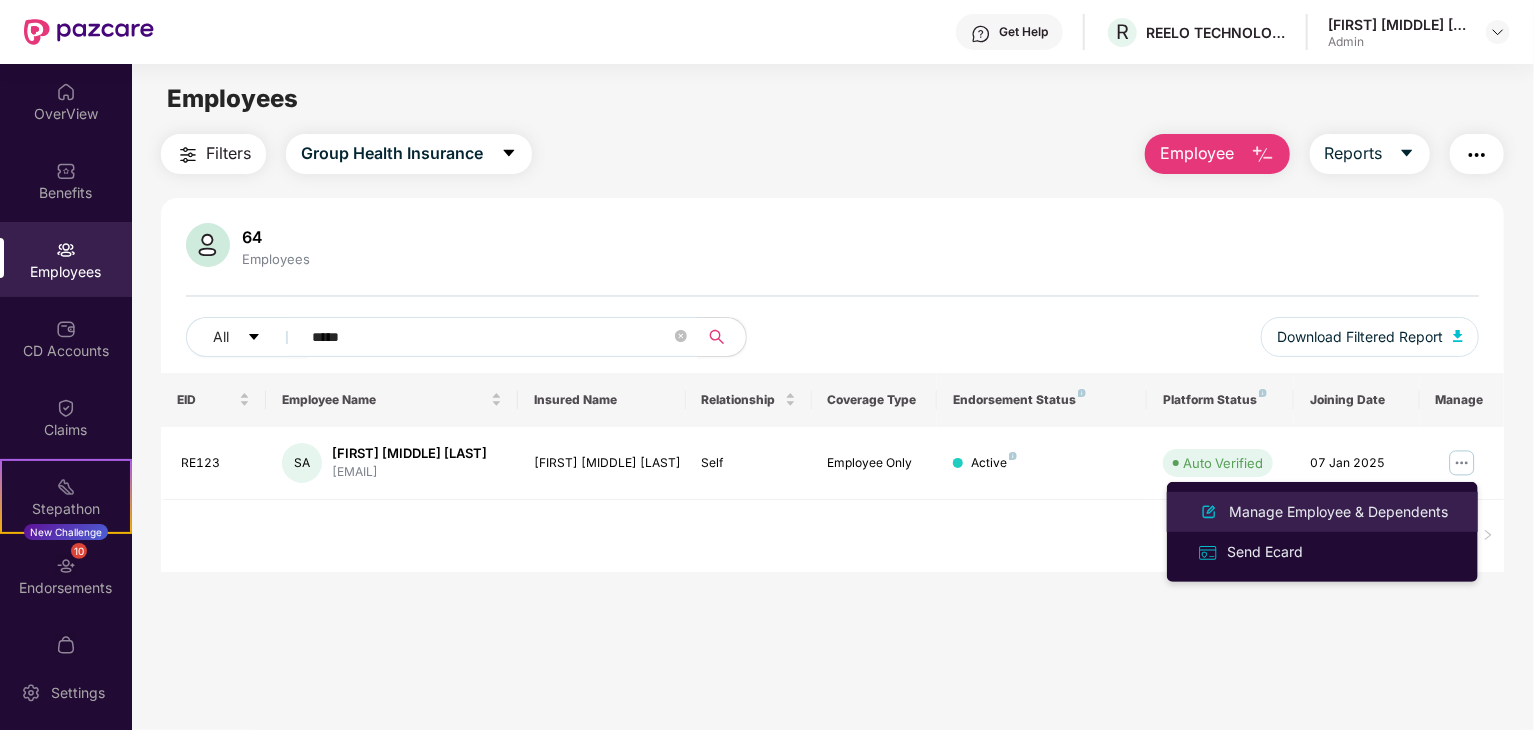 click on "Manage Employee & Dependents" at bounding box center (1338, 512) 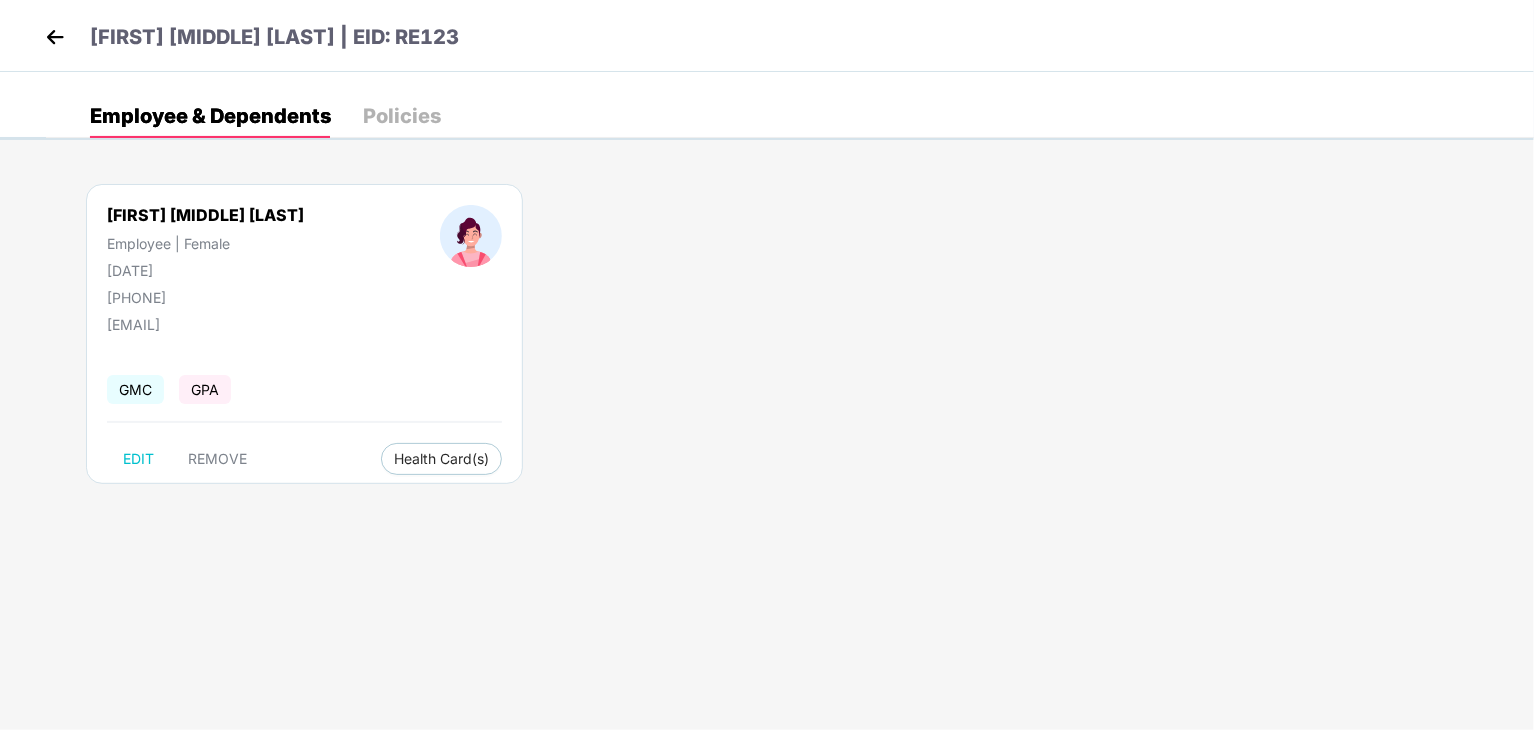 click at bounding box center [55, 37] 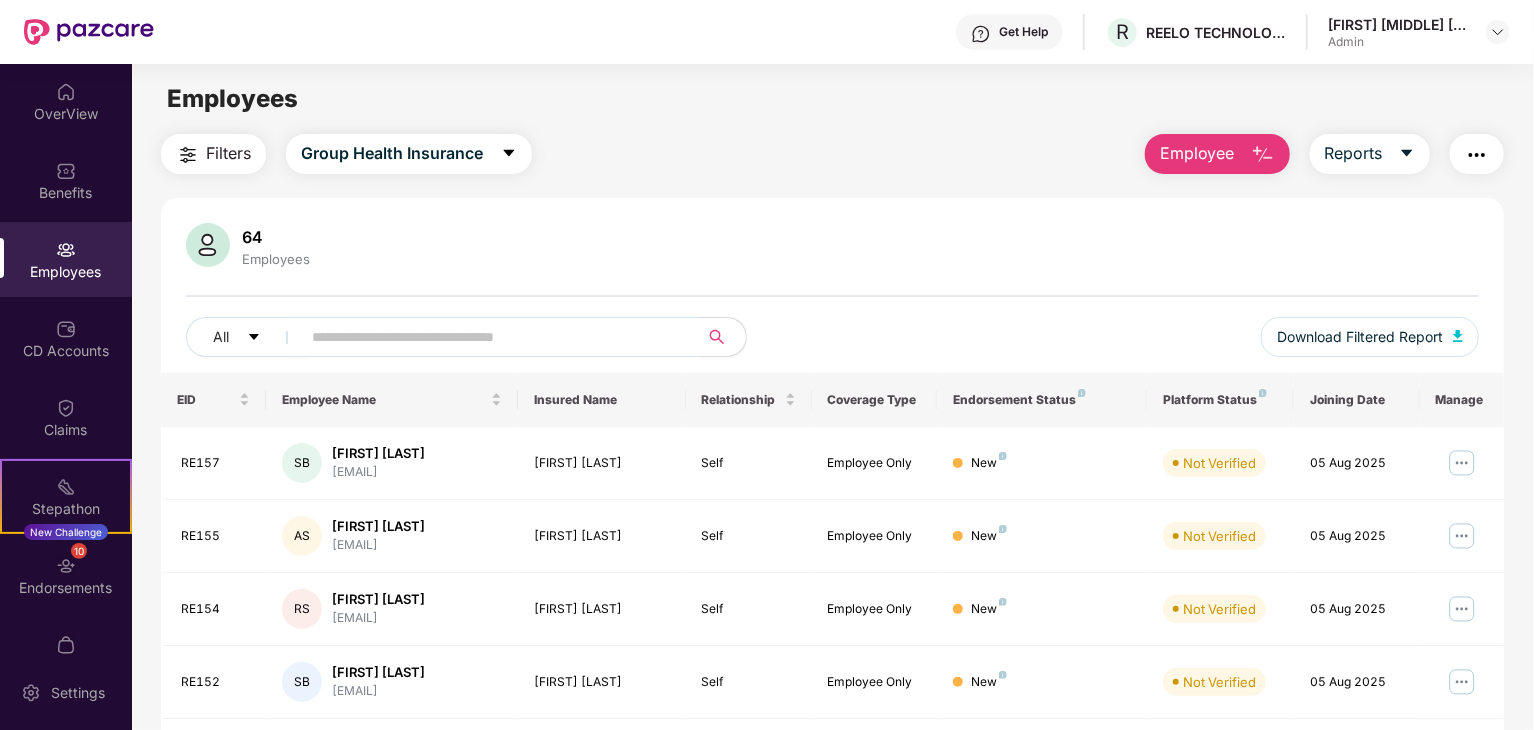 click at bounding box center [491, 337] 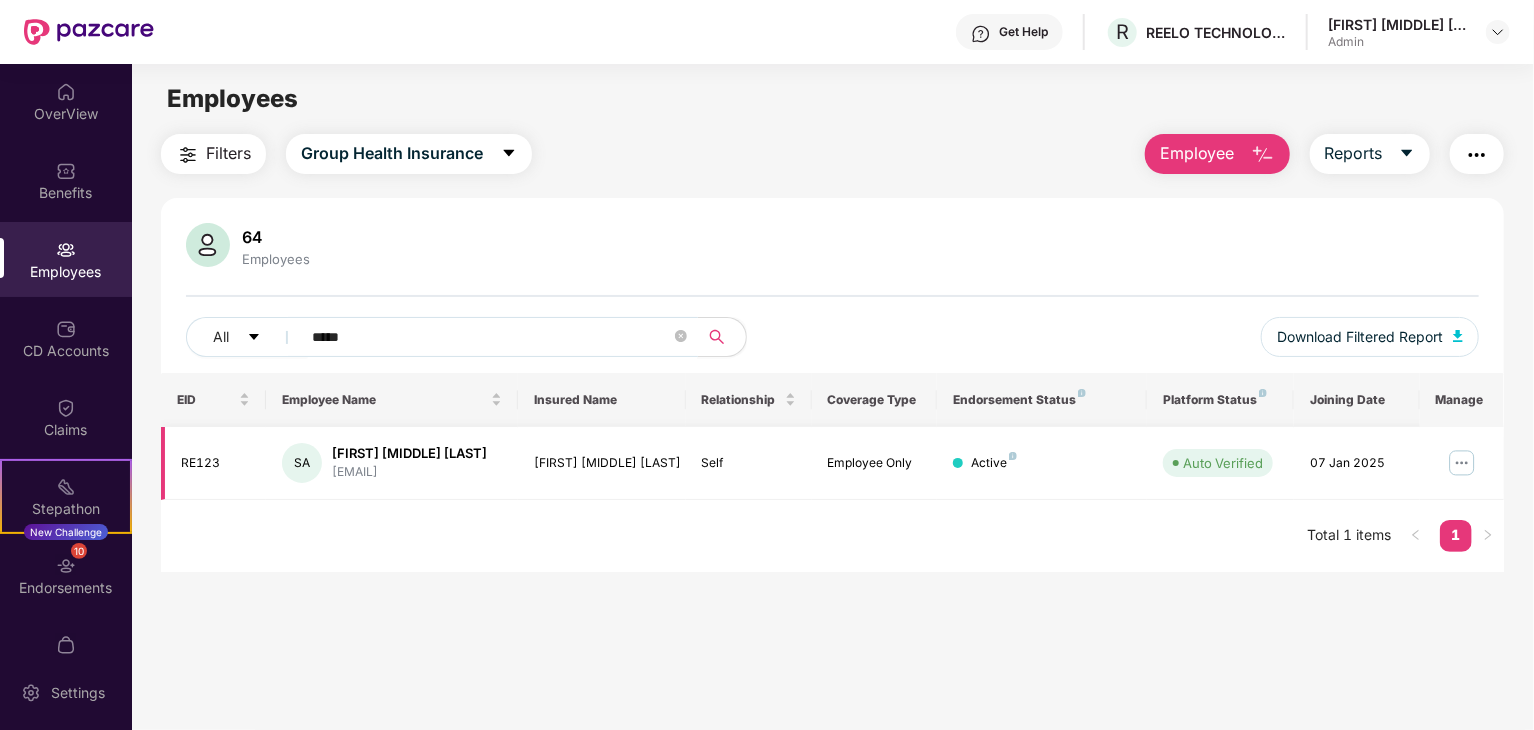 type on "*****" 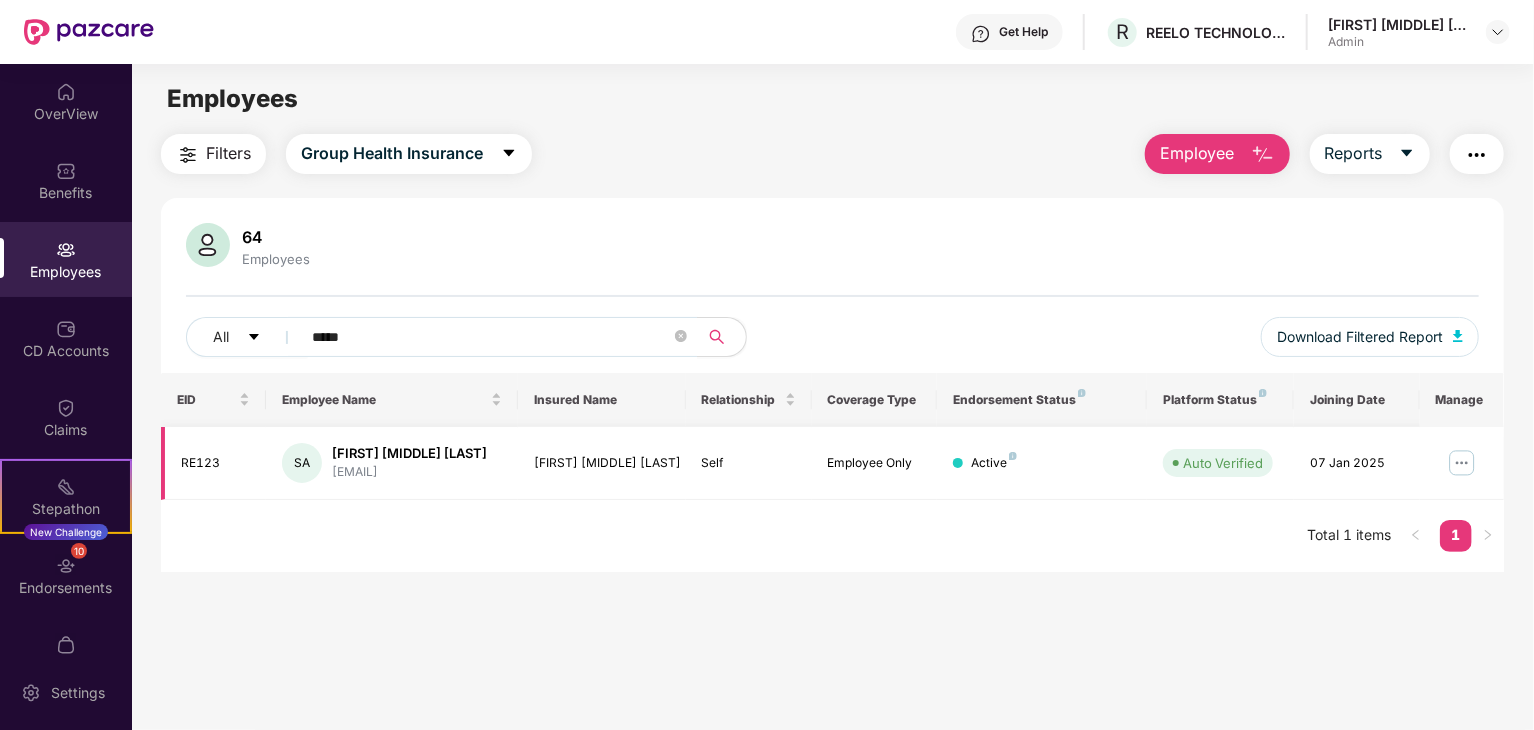 click at bounding box center (1462, 463) 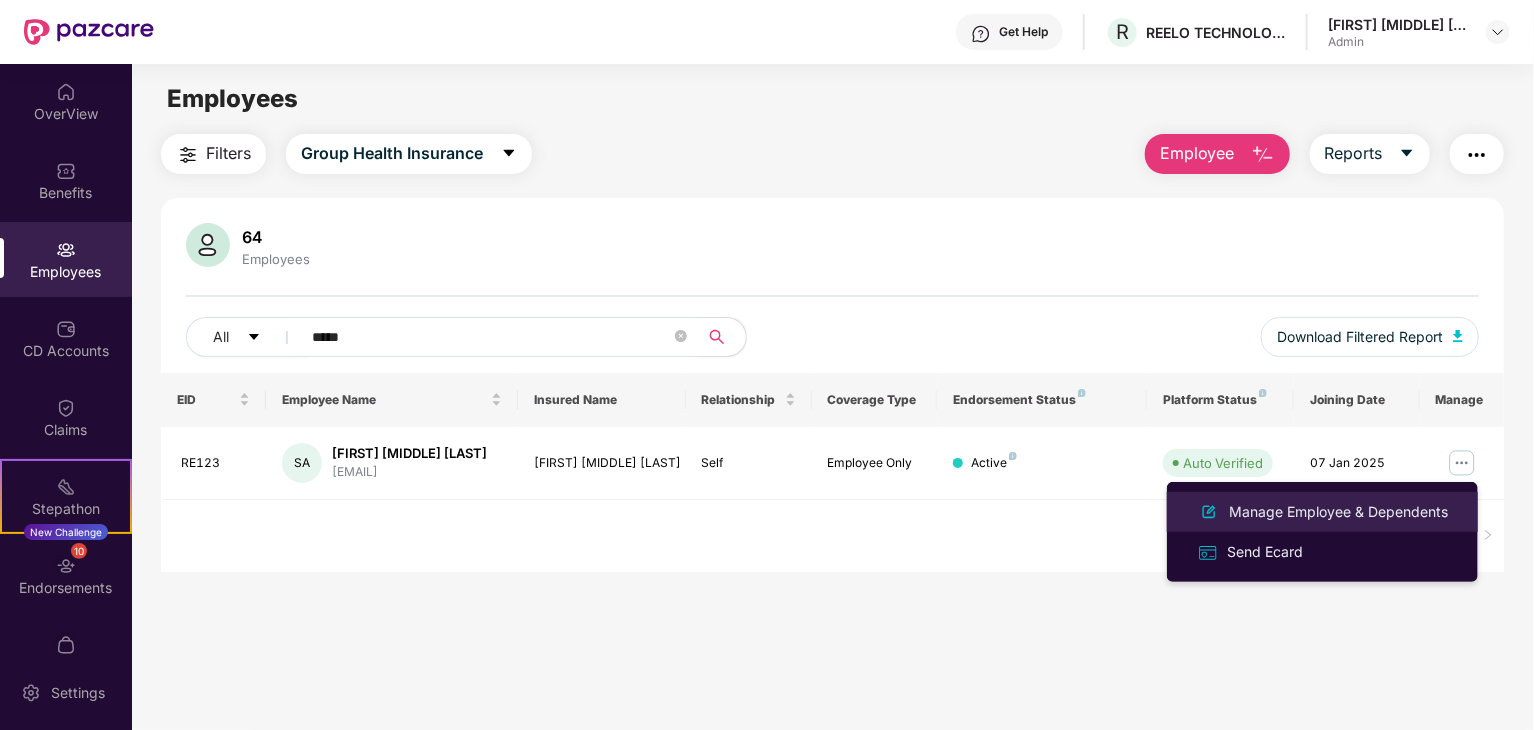 click on "Manage Employee & Dependents" at bounding box center [1338, 512] 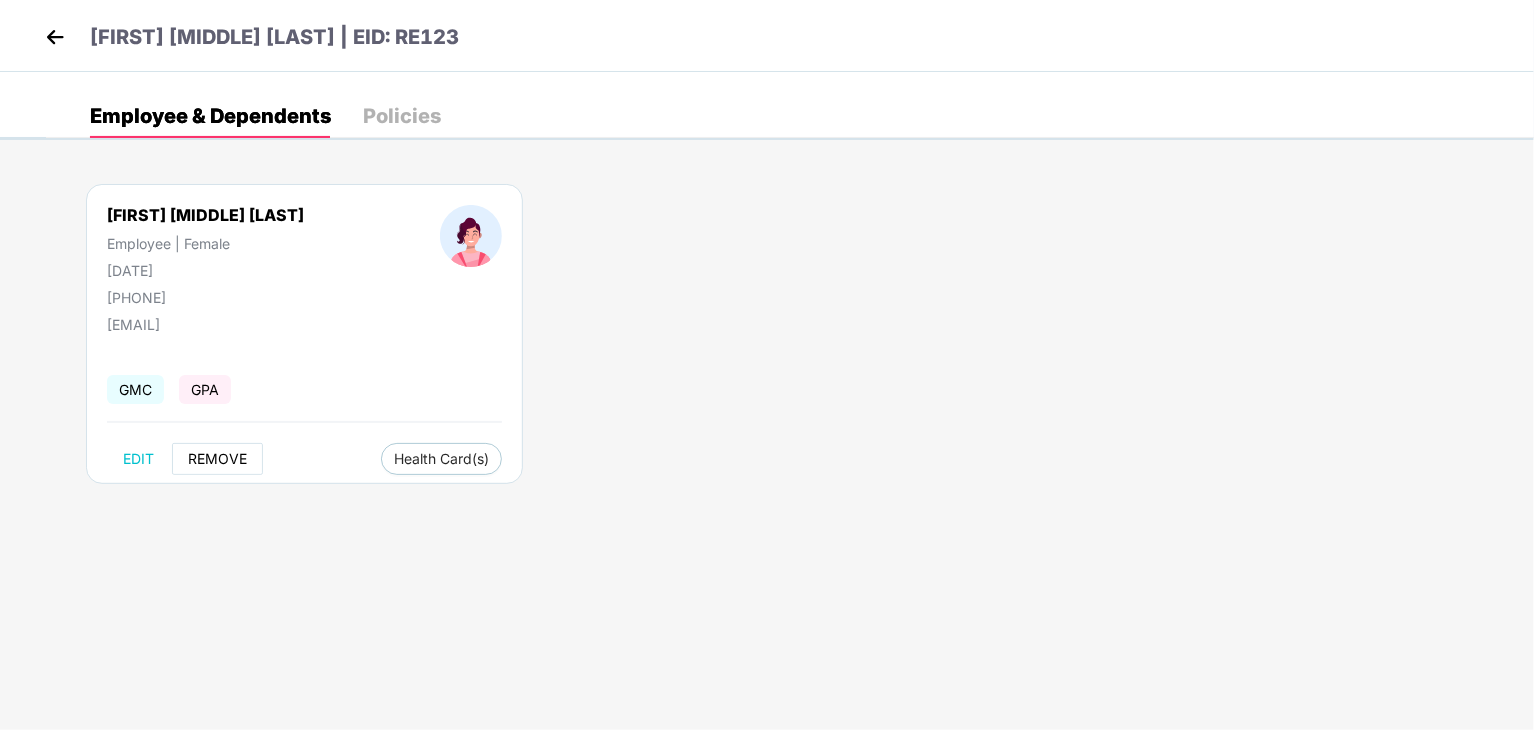 click on "REMOVE" at bounding box center (217, 459) 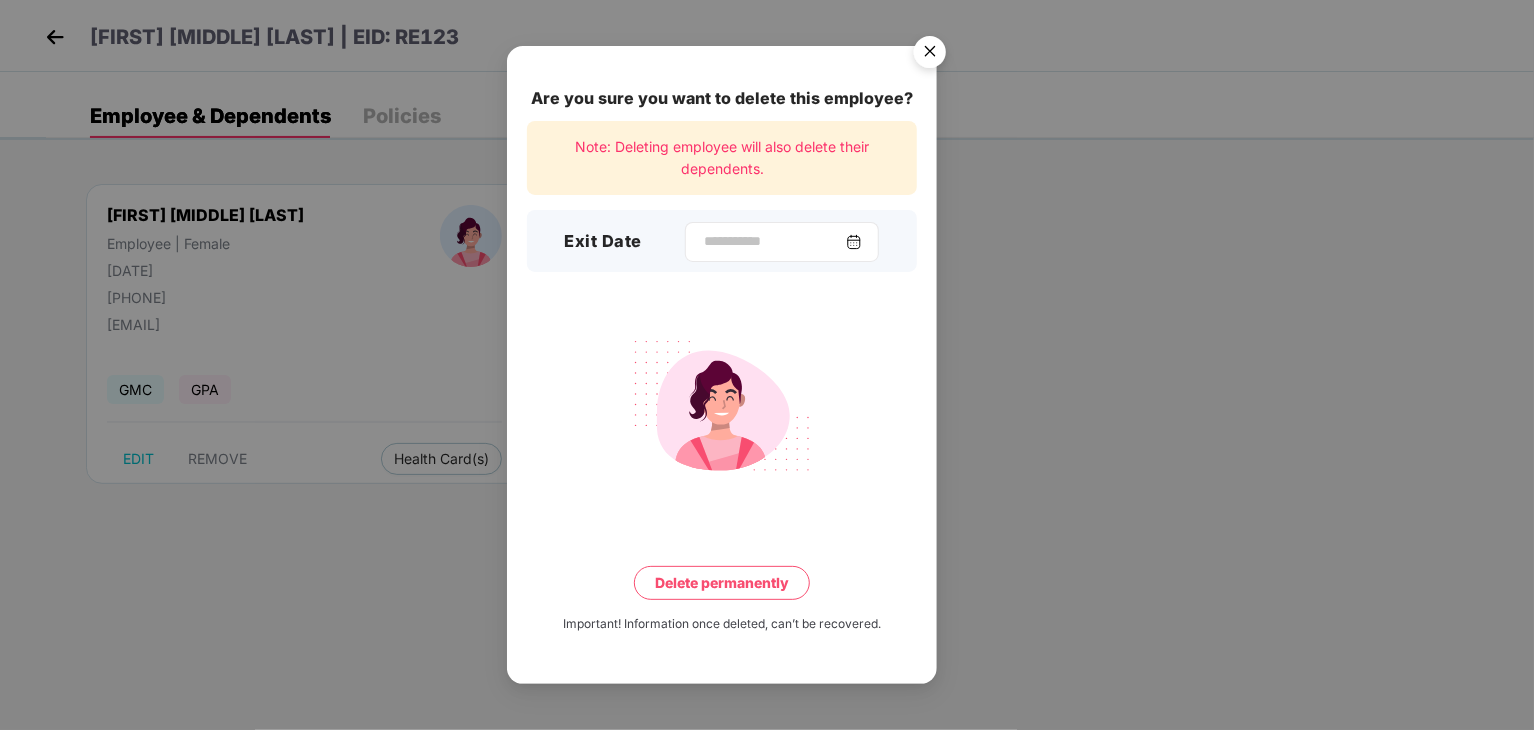 click at bounding box center [782, 242] 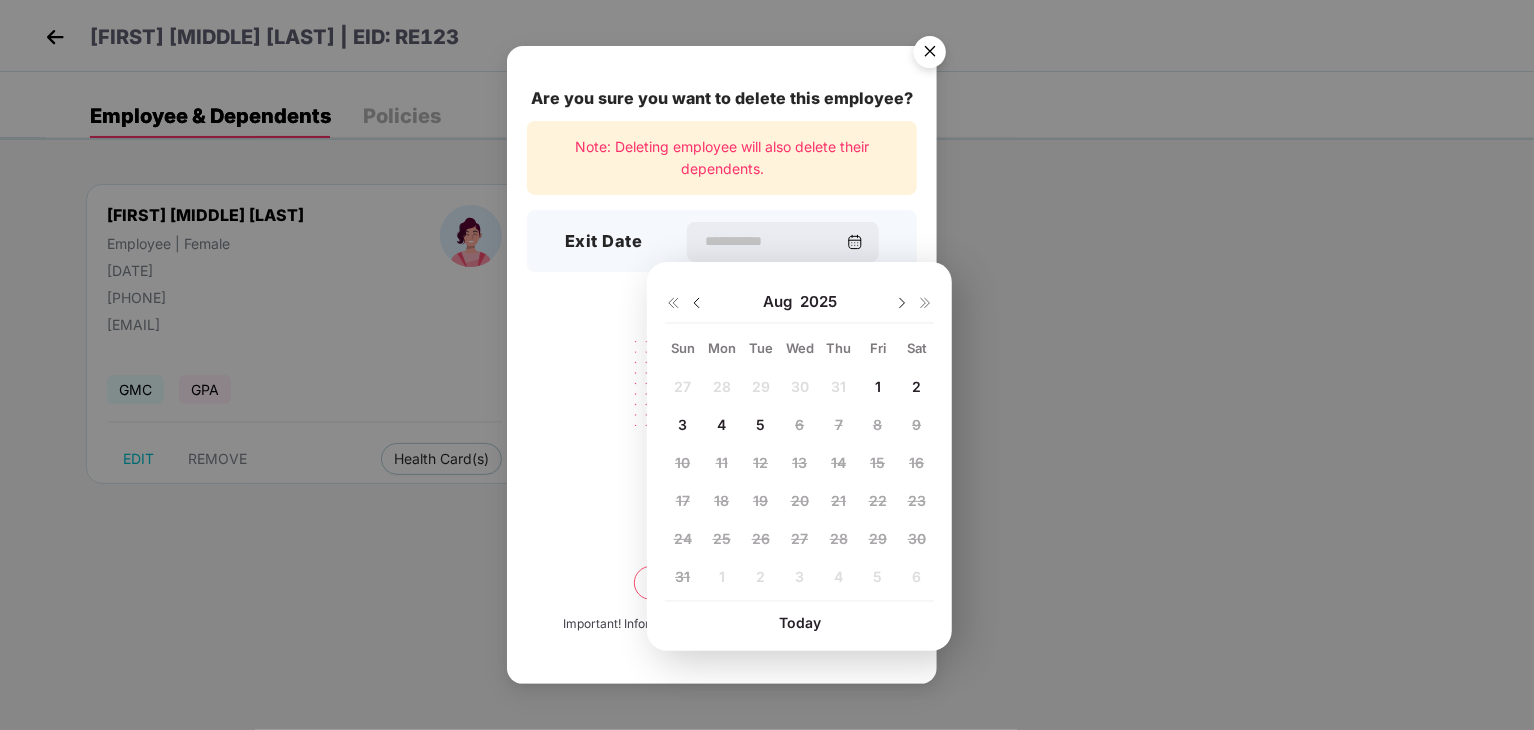 click on "5" at bounding box center [760, 424] 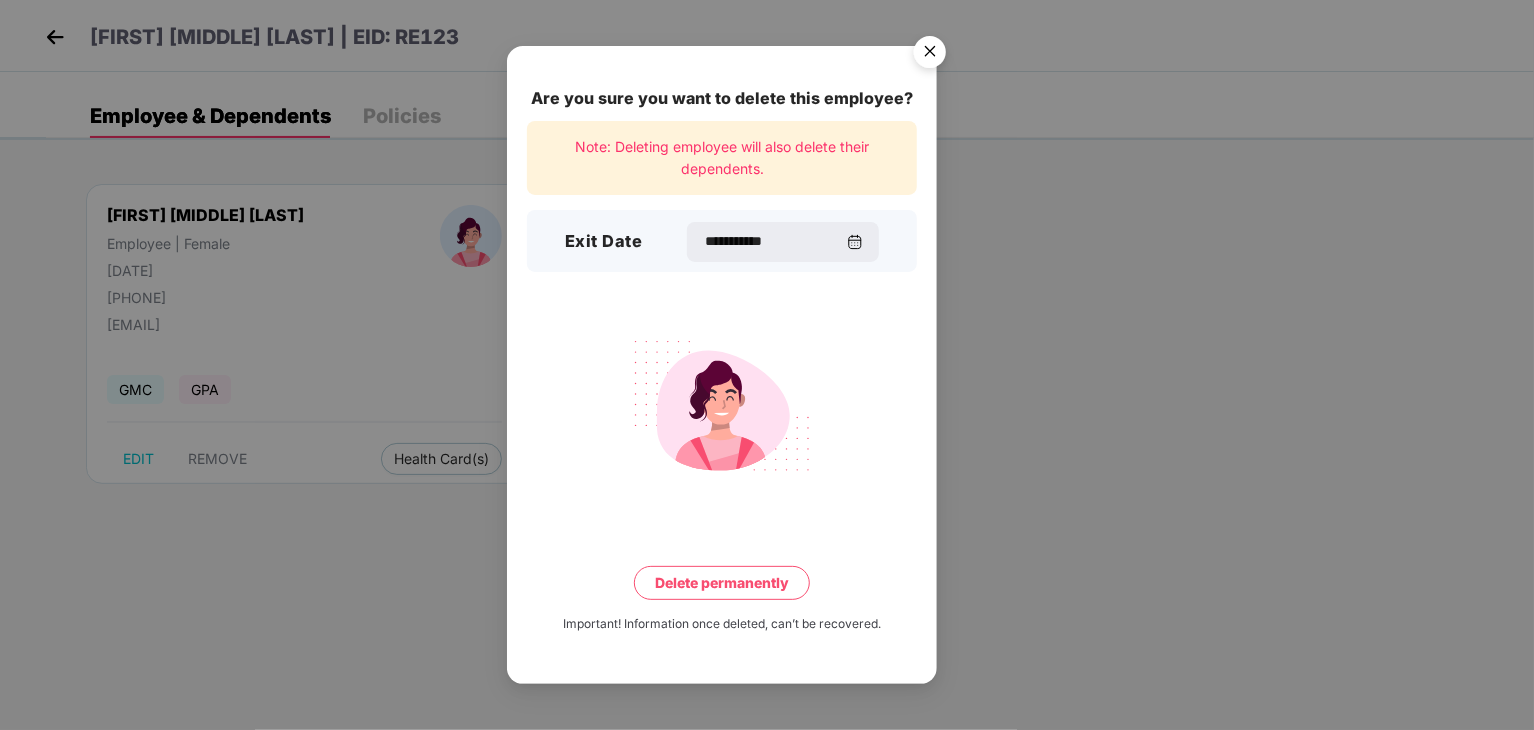 click on "Delete permanently" at bounding box center (722, 583) 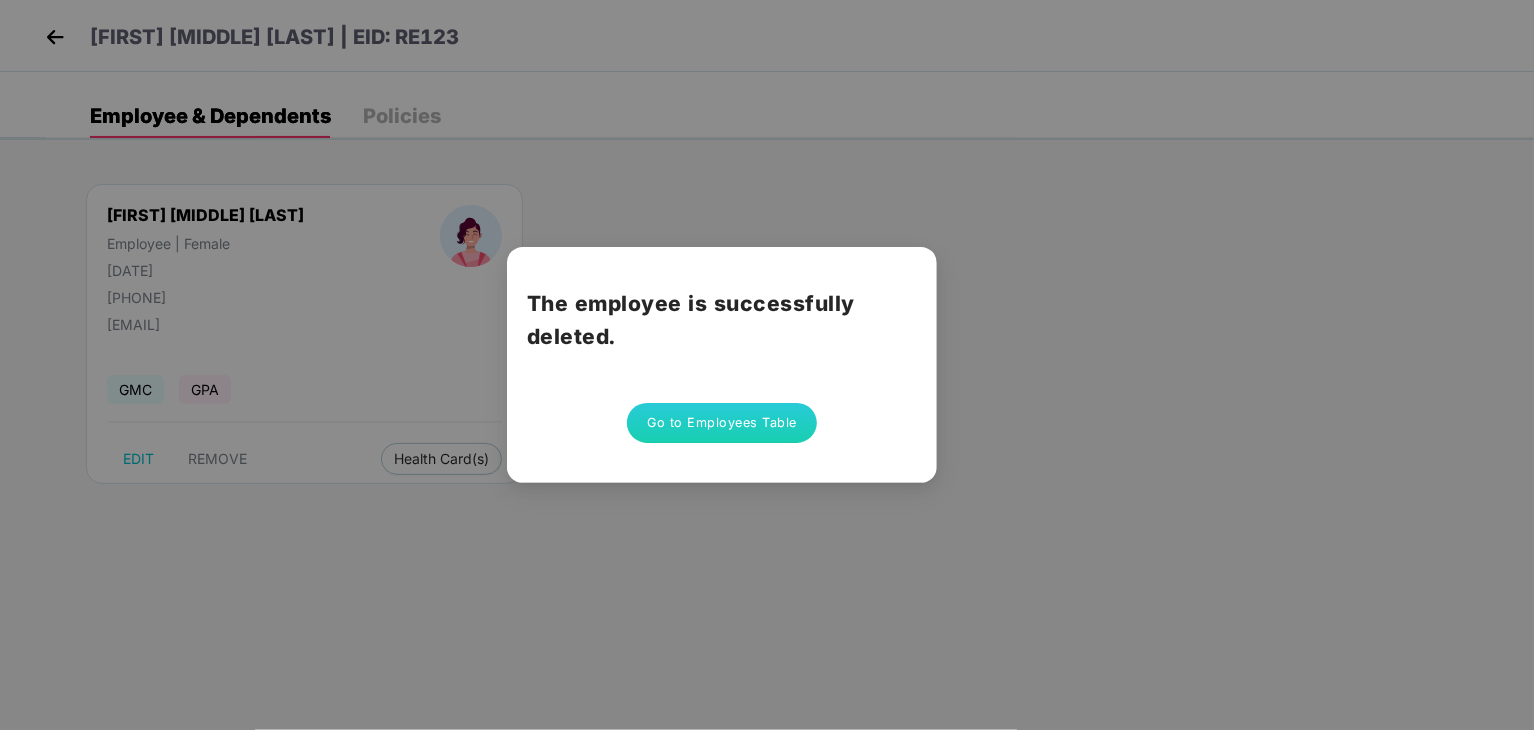 click on "Go to Employees Table" at bounding box center [722, 423] 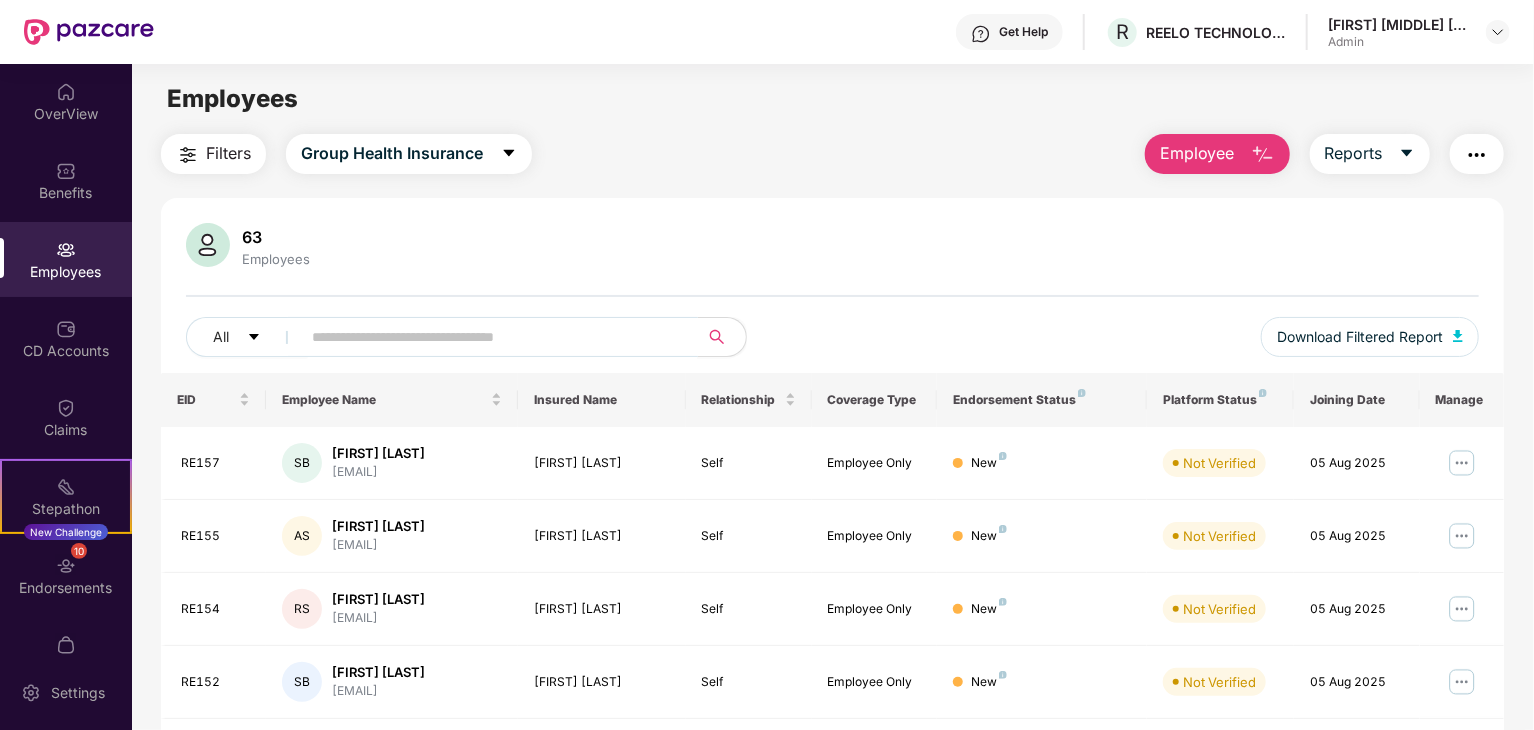 click at bounding box center (491, 337) 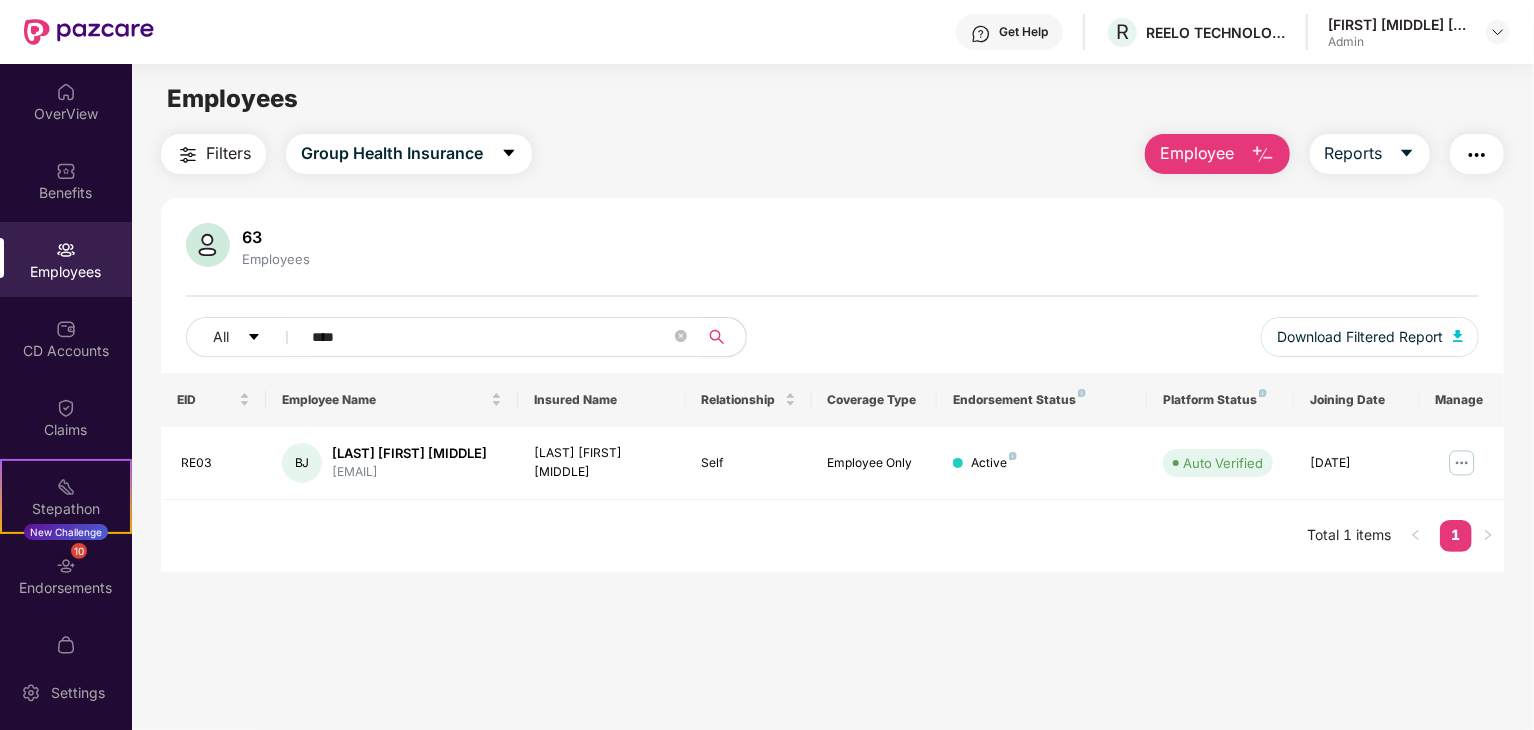 type on "****" 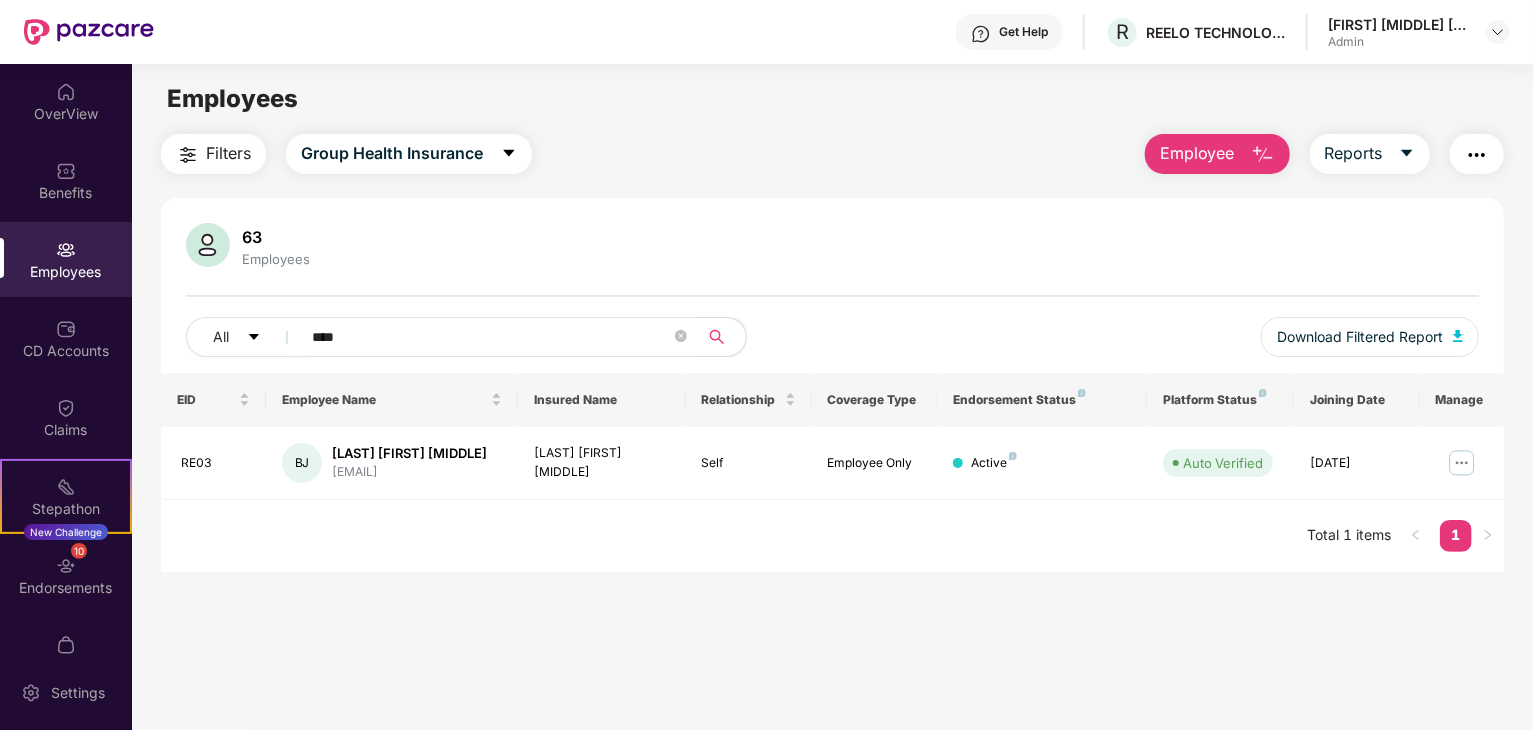 click on "EID Employee Name Insured Name Relationship Coverage Type Endorsement Status Platform Status Joining Date Manage                   RE03 BJ Botika Johnson Gnan Jo...   joel.gnan@reelo.io Botika Johnson Gnan... Self Employee Only Active Auto Verified 01 Mar 2021 Total 1 items 1" at bounding box center (832, 472) 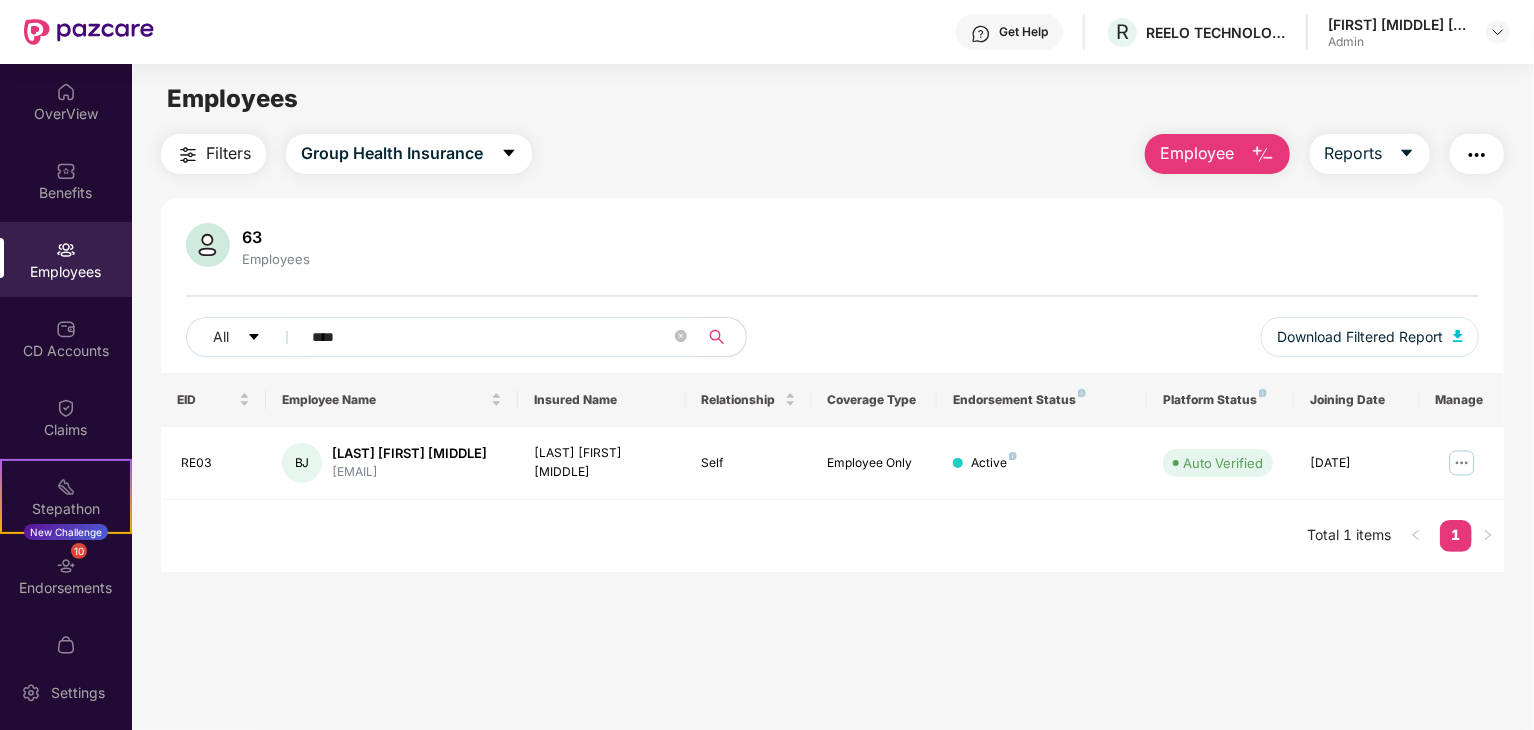 click on "****" at bounding box center [491, 337] 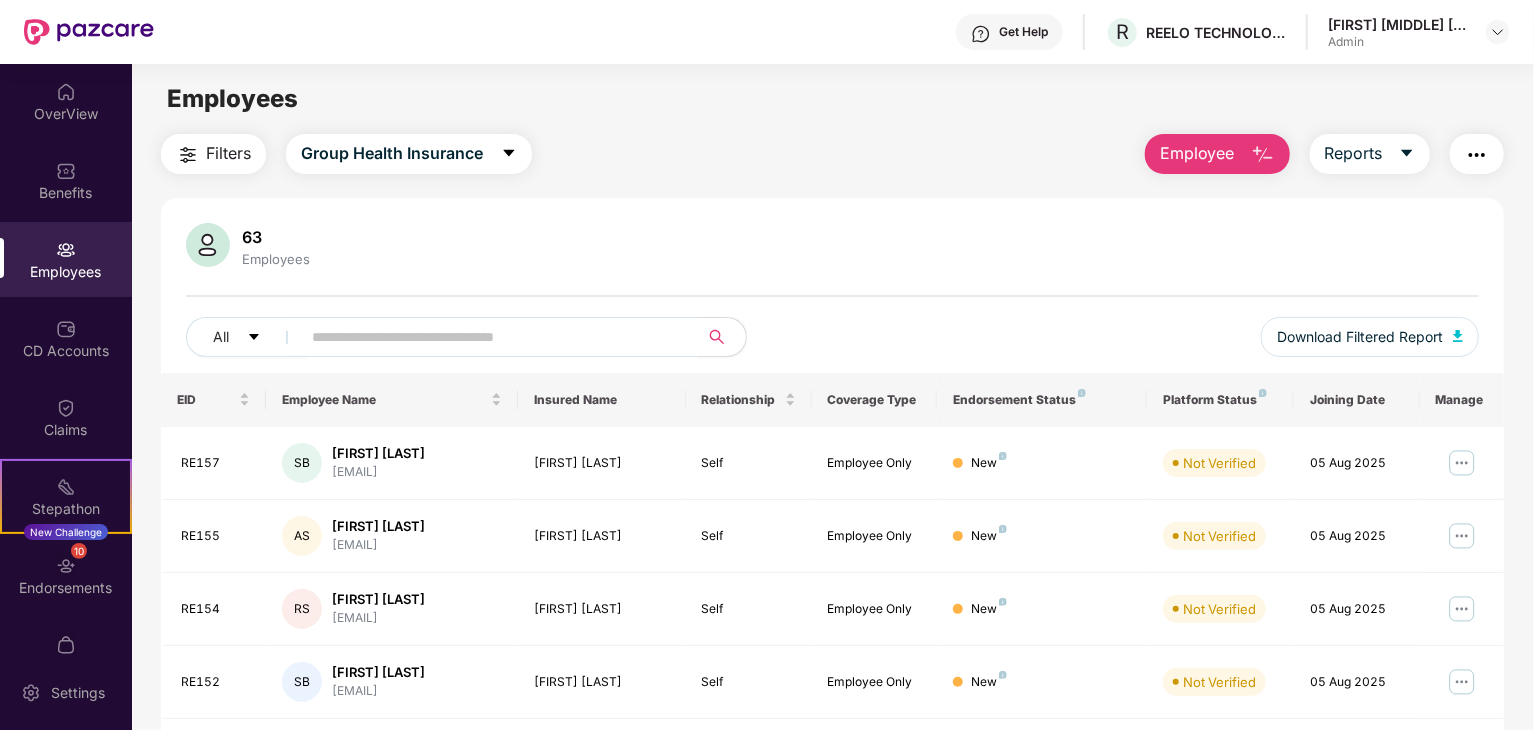type 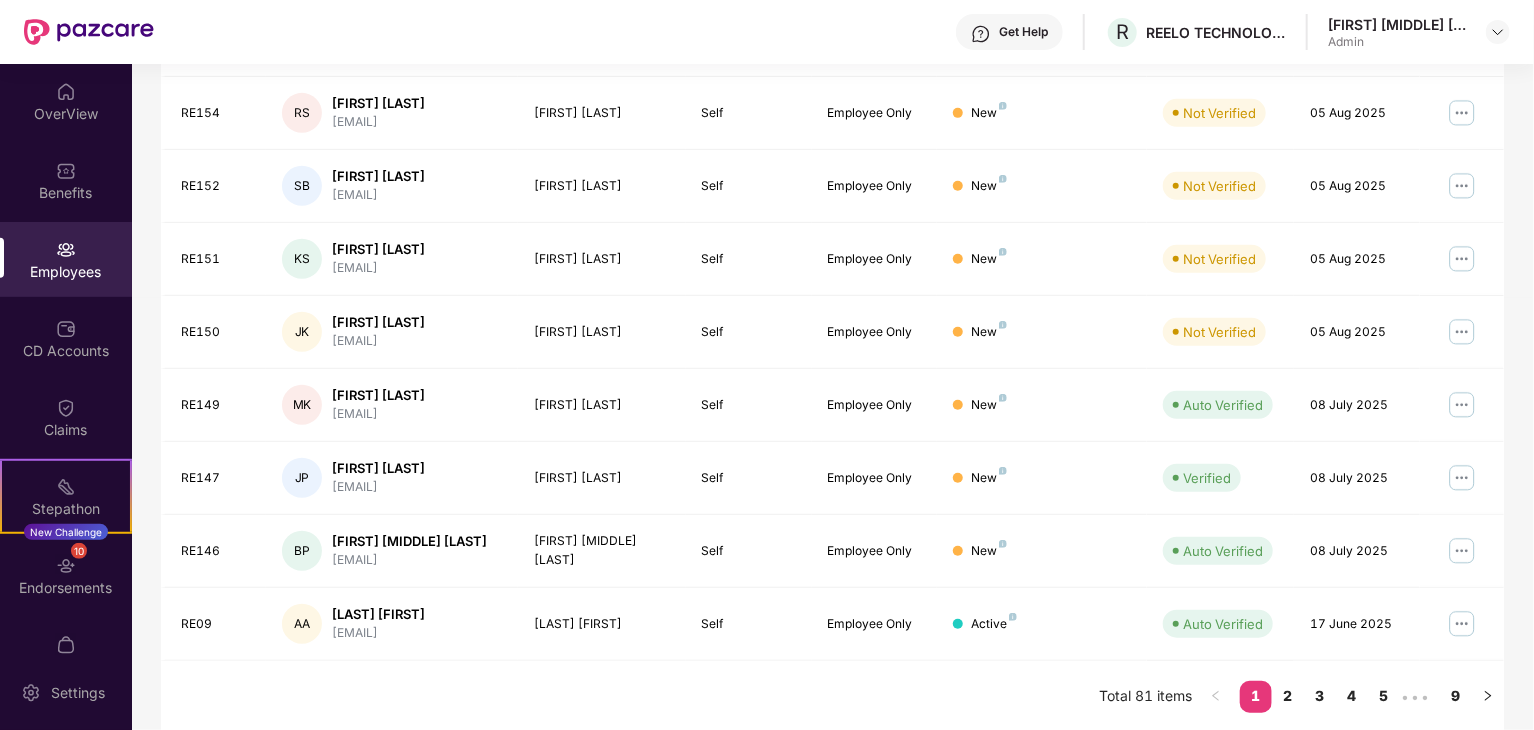 scroll, scrollTop: 0, scrollLeft: 0, axis: both 